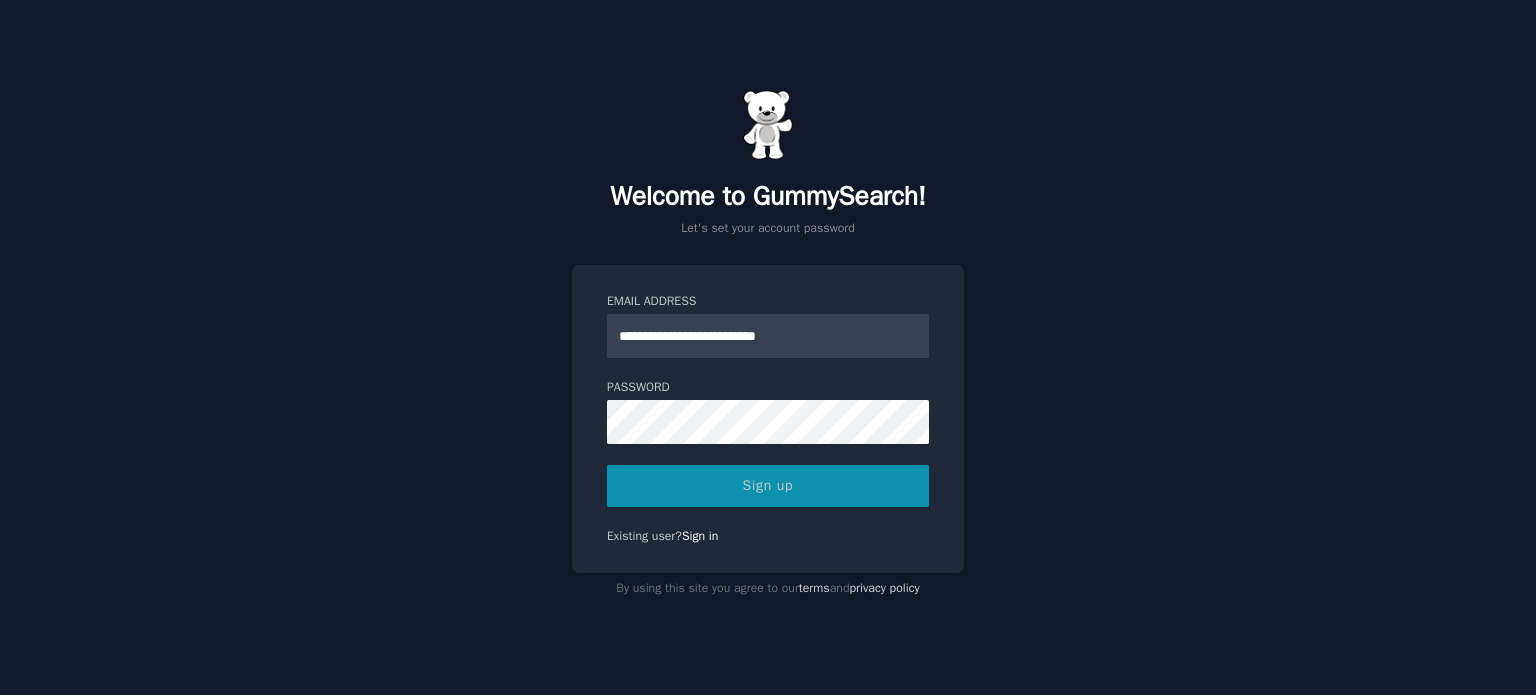 scroll, scrollTop: 0, scrollLeft: 0, axis: both 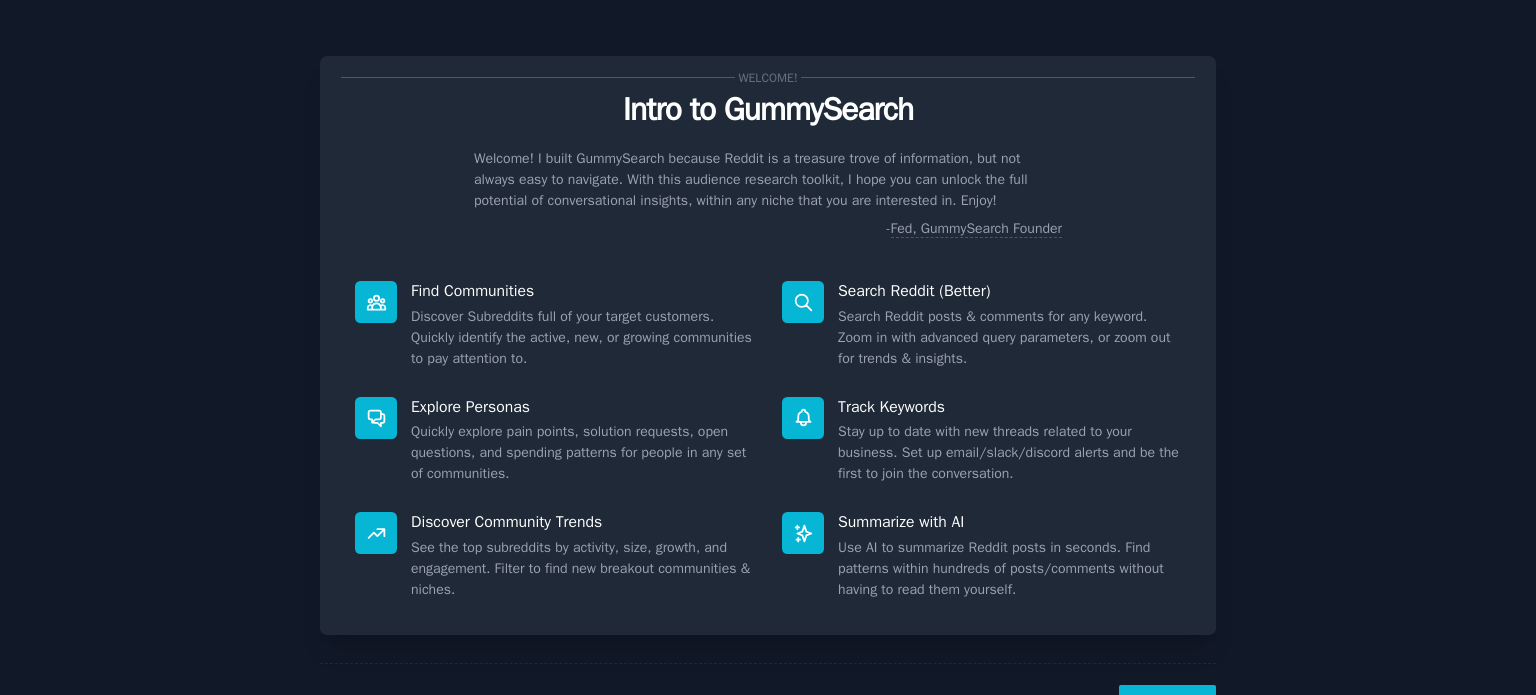 click on "Find Communities" at bounding box center (582, 291) 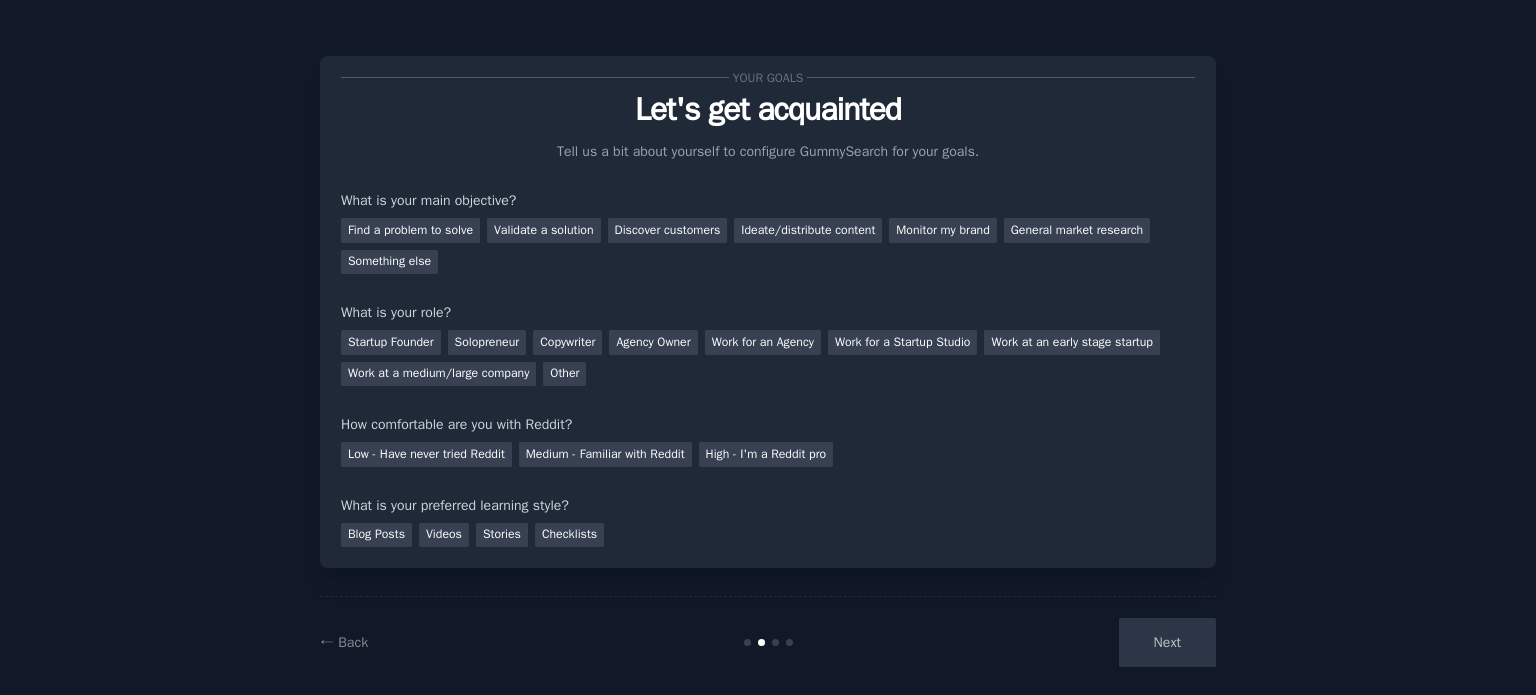 scroll, scrollTop: 20, scrollLeft: 0, axis: vertical 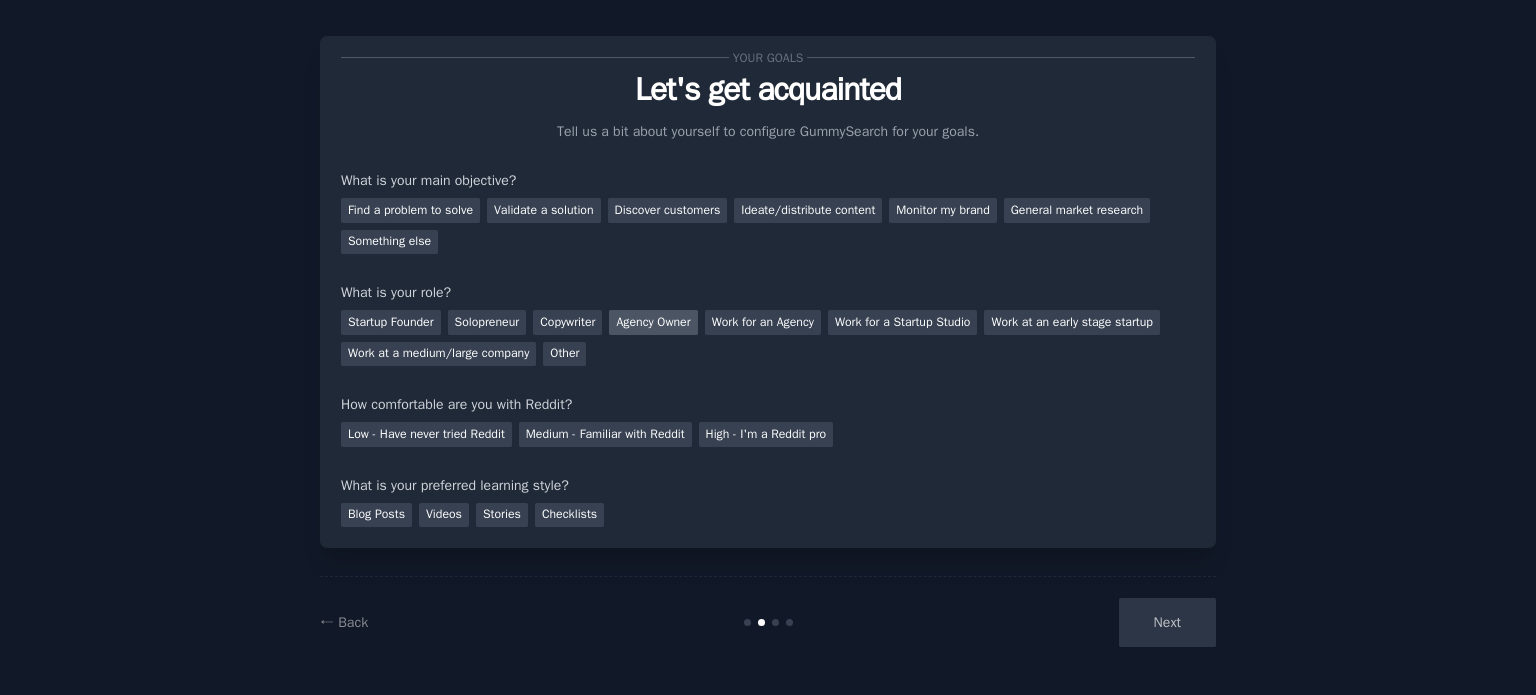 click on "Agency Owner" at bounding box center (653, 322) 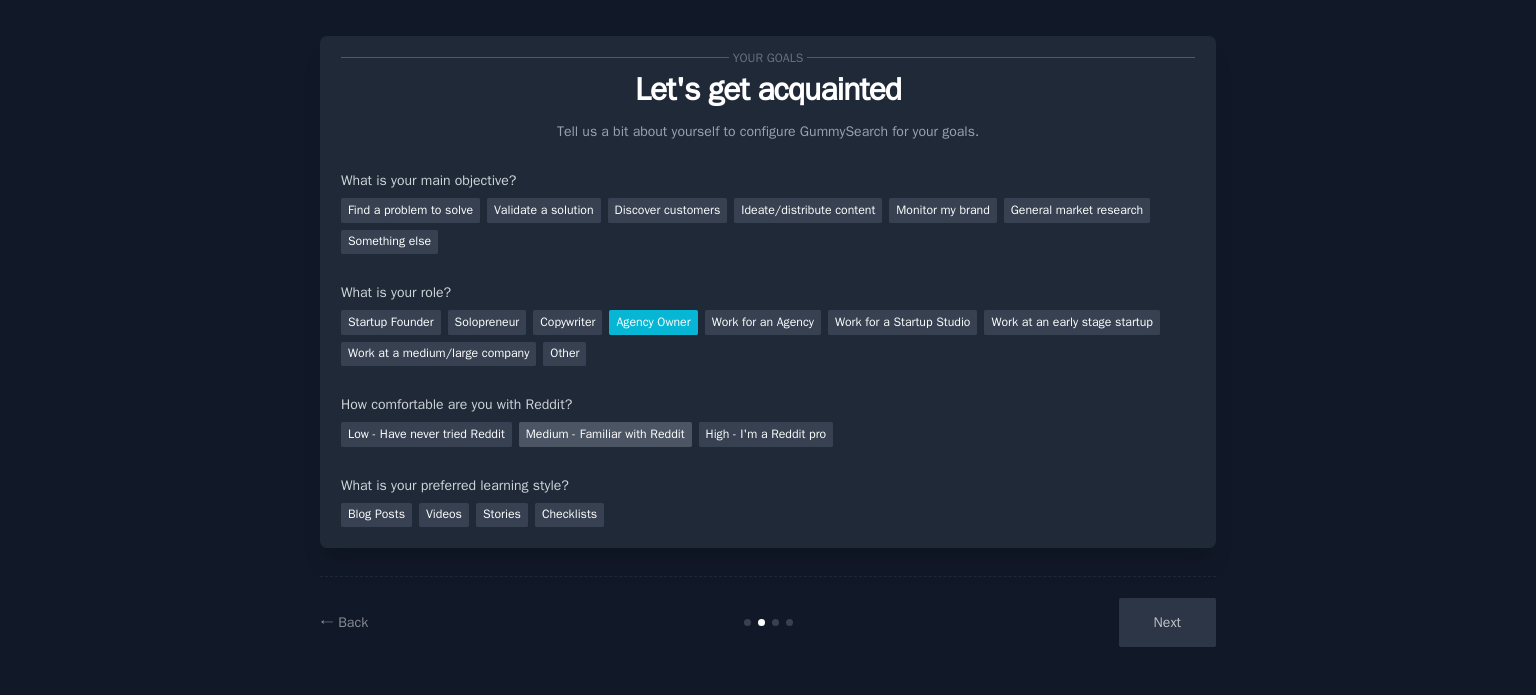 click on "Medium - Familiar with Reddit" at bounding box center (605, 434) 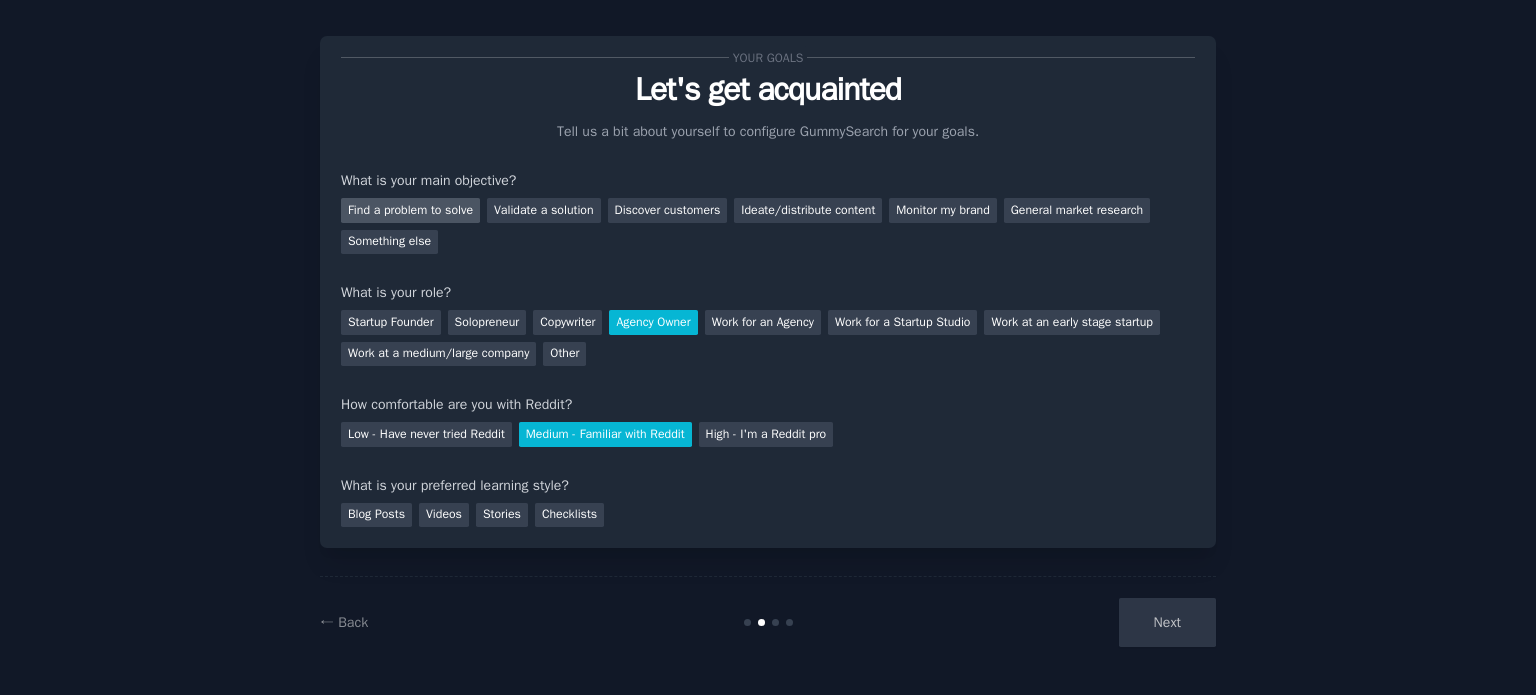 click on "Find a problem to solve" at bounding box center (410, 210) 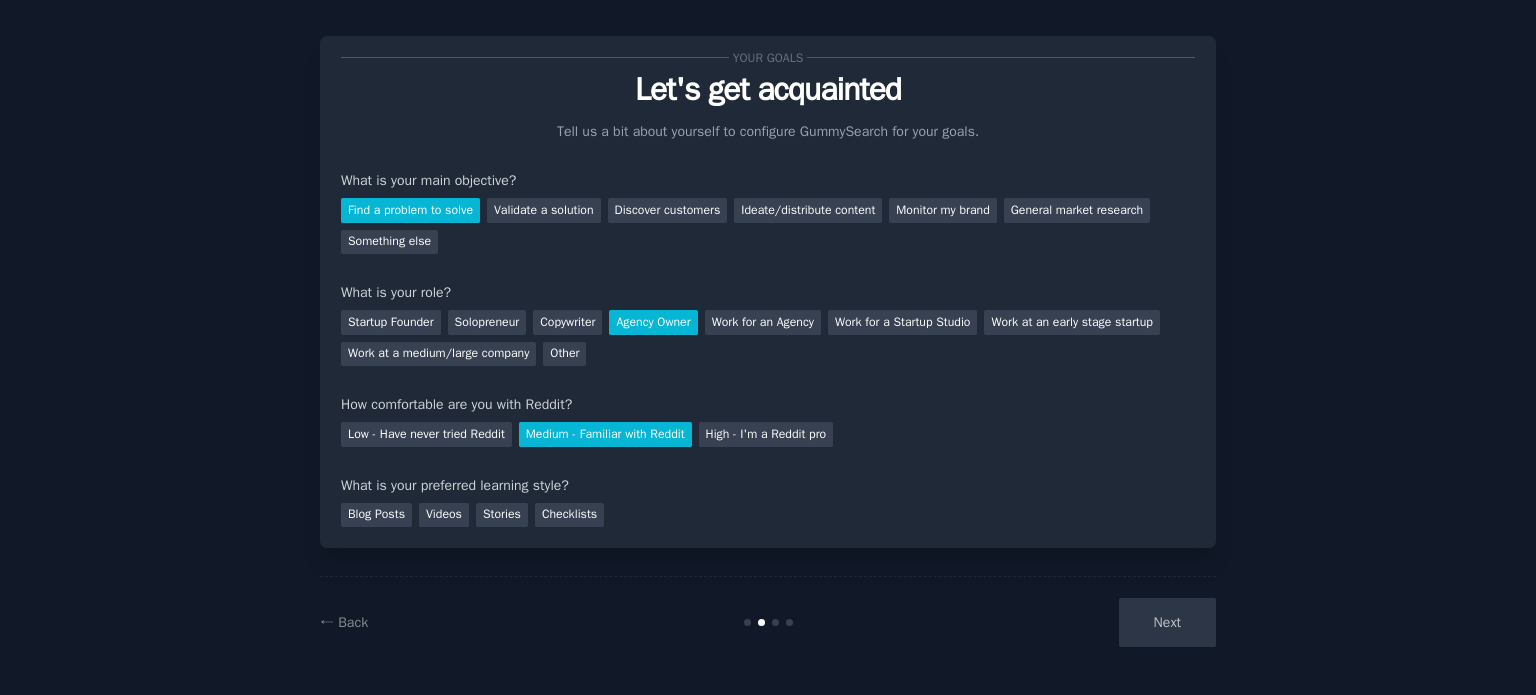 click on "Next" at bounding box center [1066, 622] 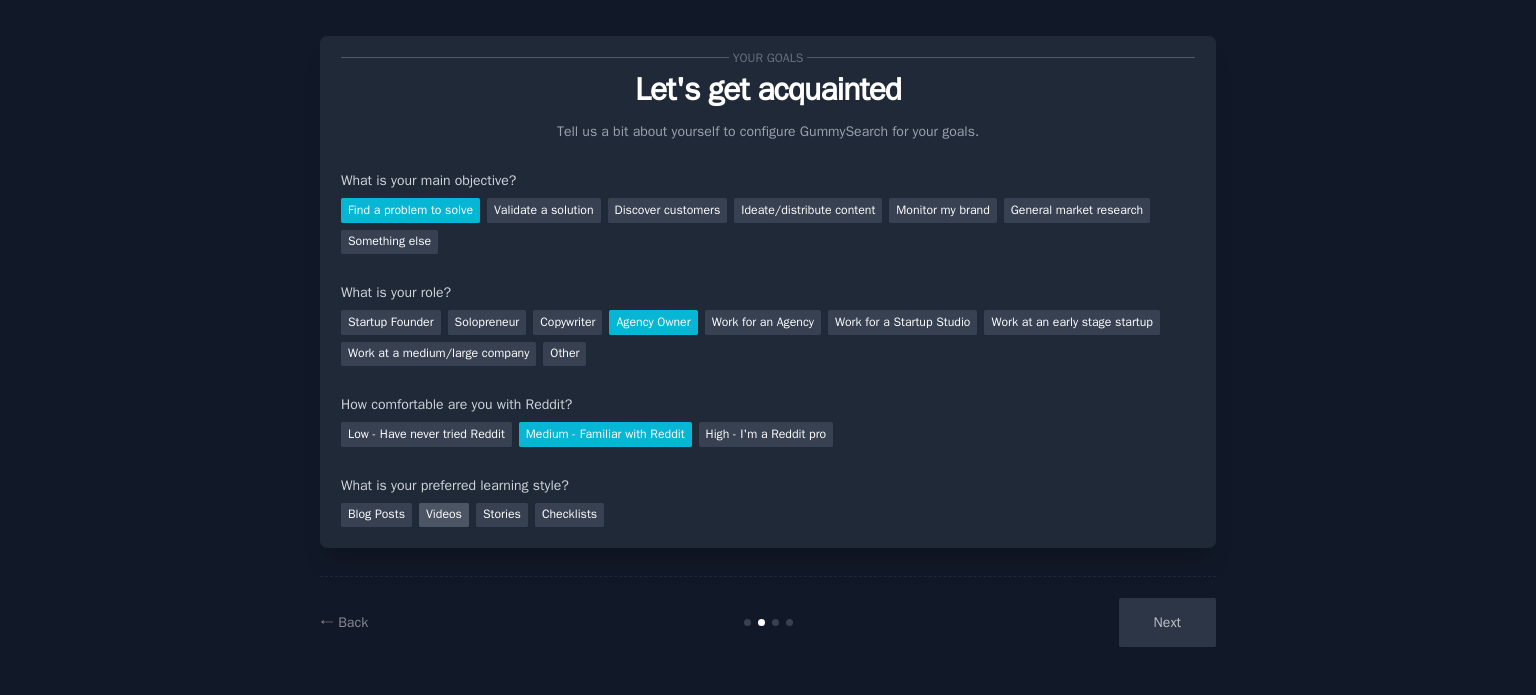 click on "Videos" at bounding box center (444, 515) 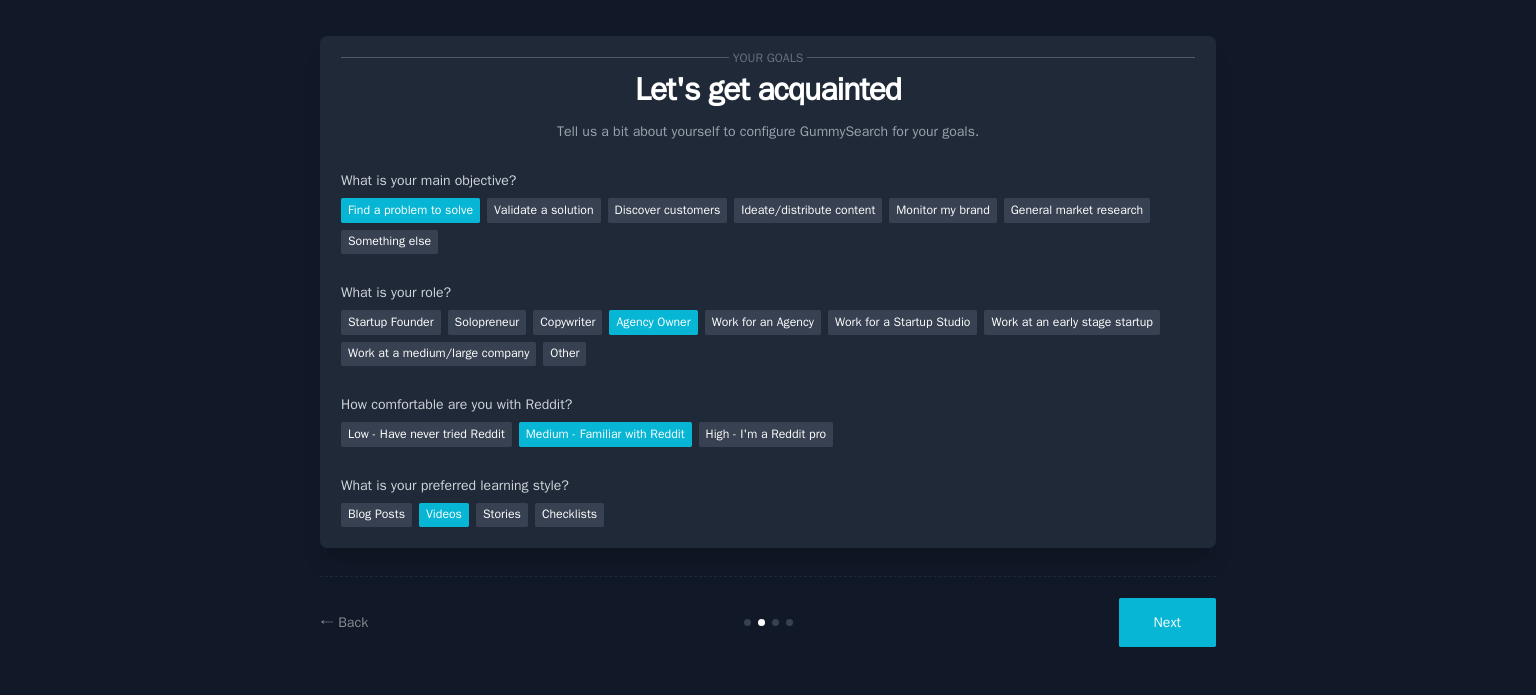 click on "Next" at bounding box center (1167, 622) 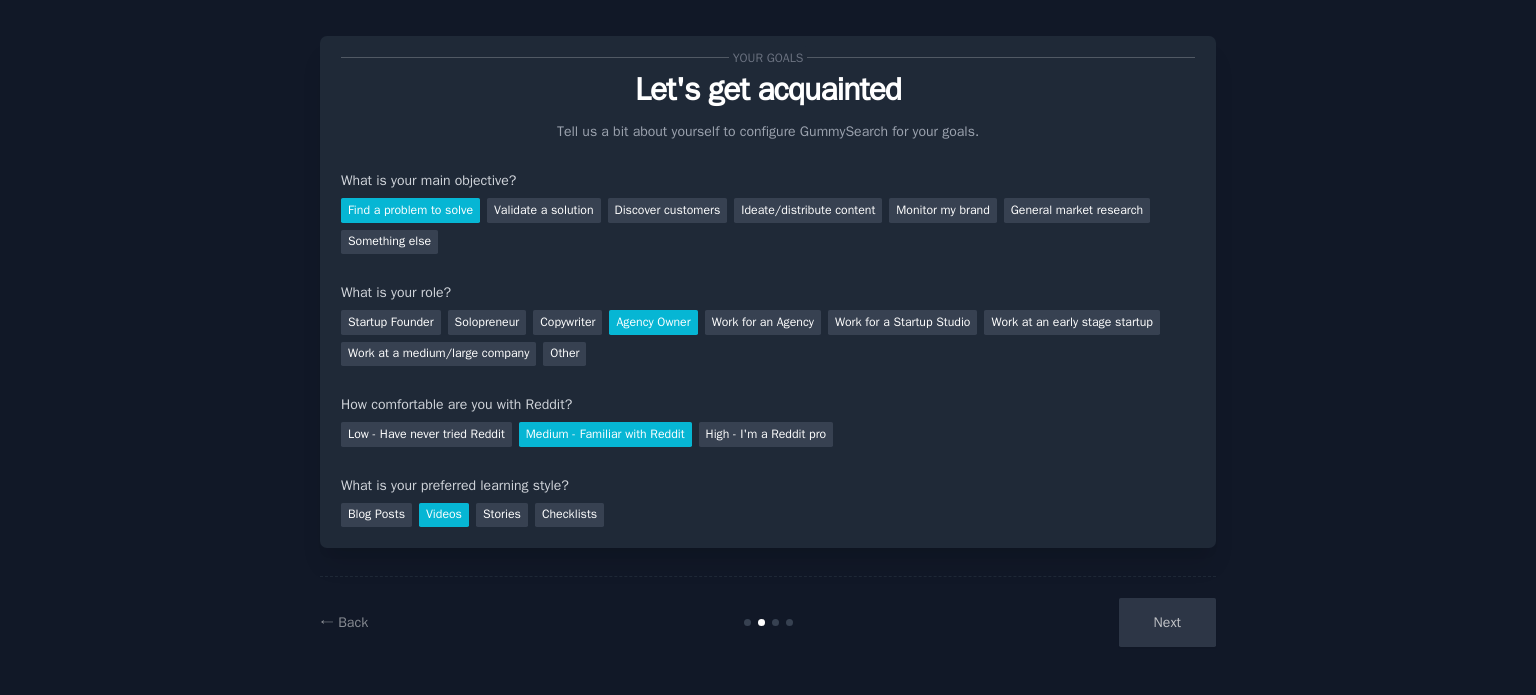 drag, startPoint x: 1152, startPoint y: 626, endPoint x: 1073, endPoint y: 583, distance: 89.94443 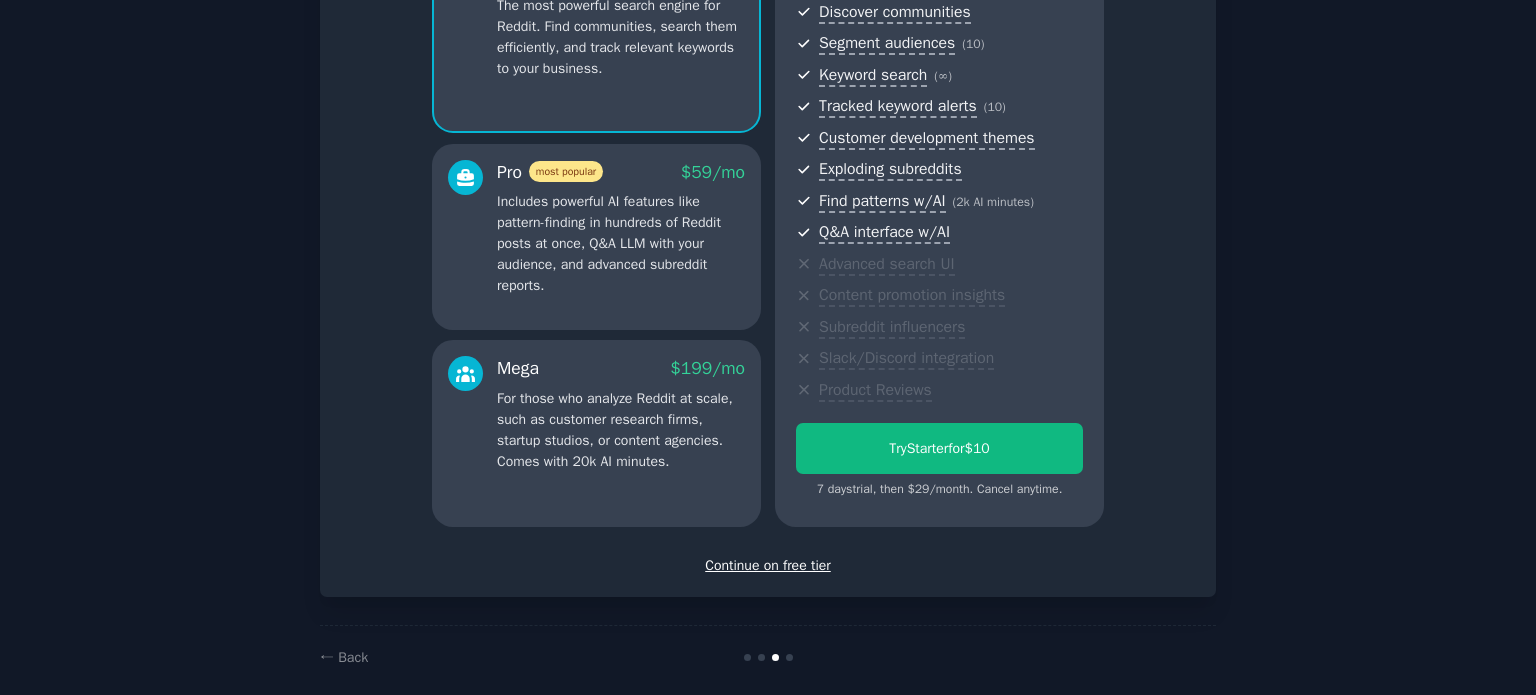scroll, scrollTop: 252, scrollLeft: 0, axis: vertical 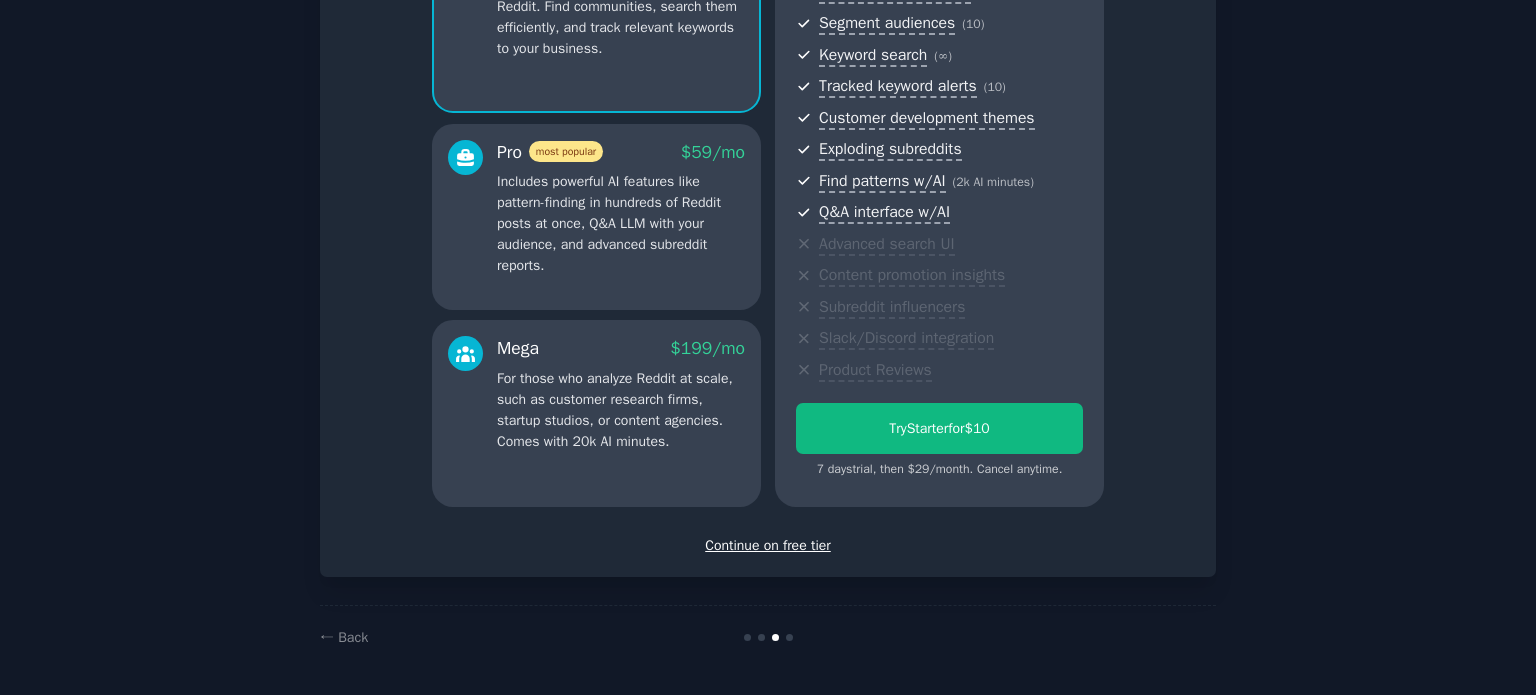 click on "Continue on free tier" at bounding box center (768, 545) 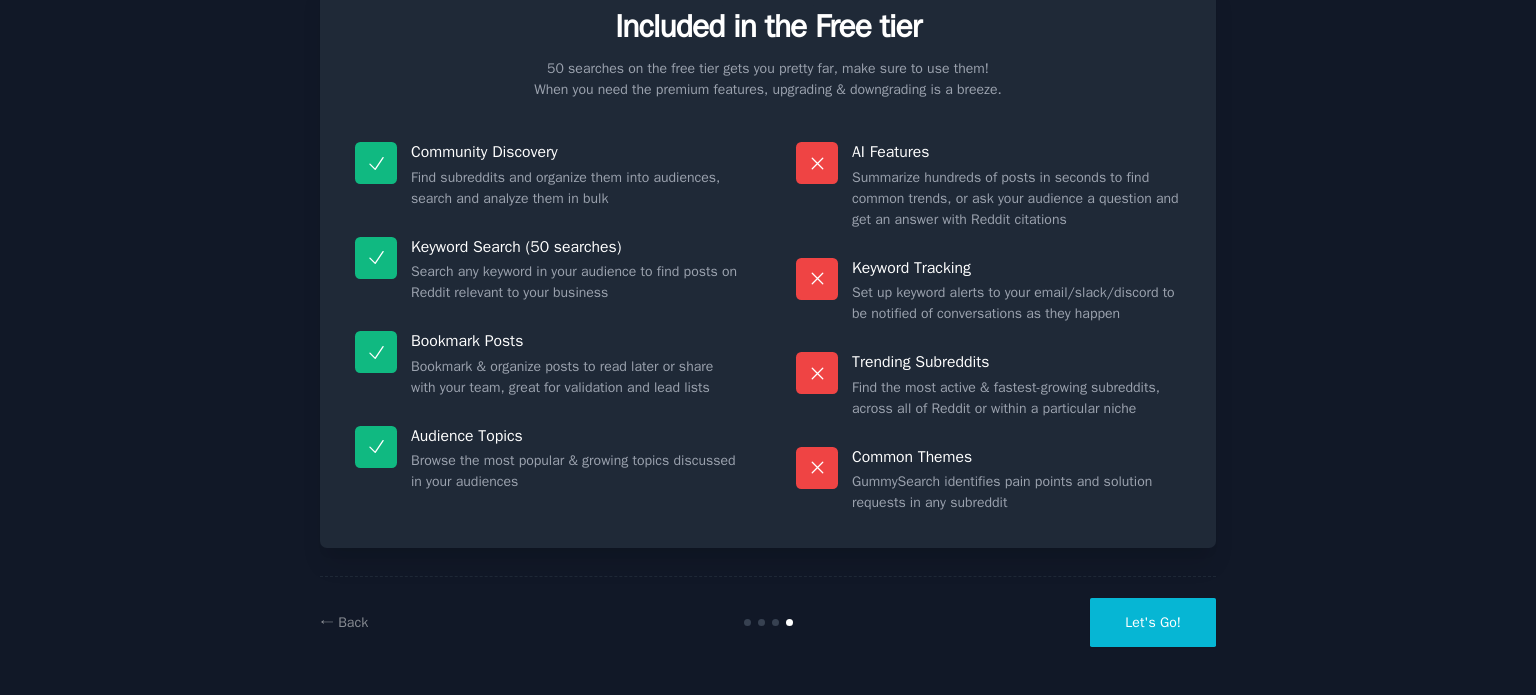 click on "Let's Go!" at bounding box center (1153, 622) 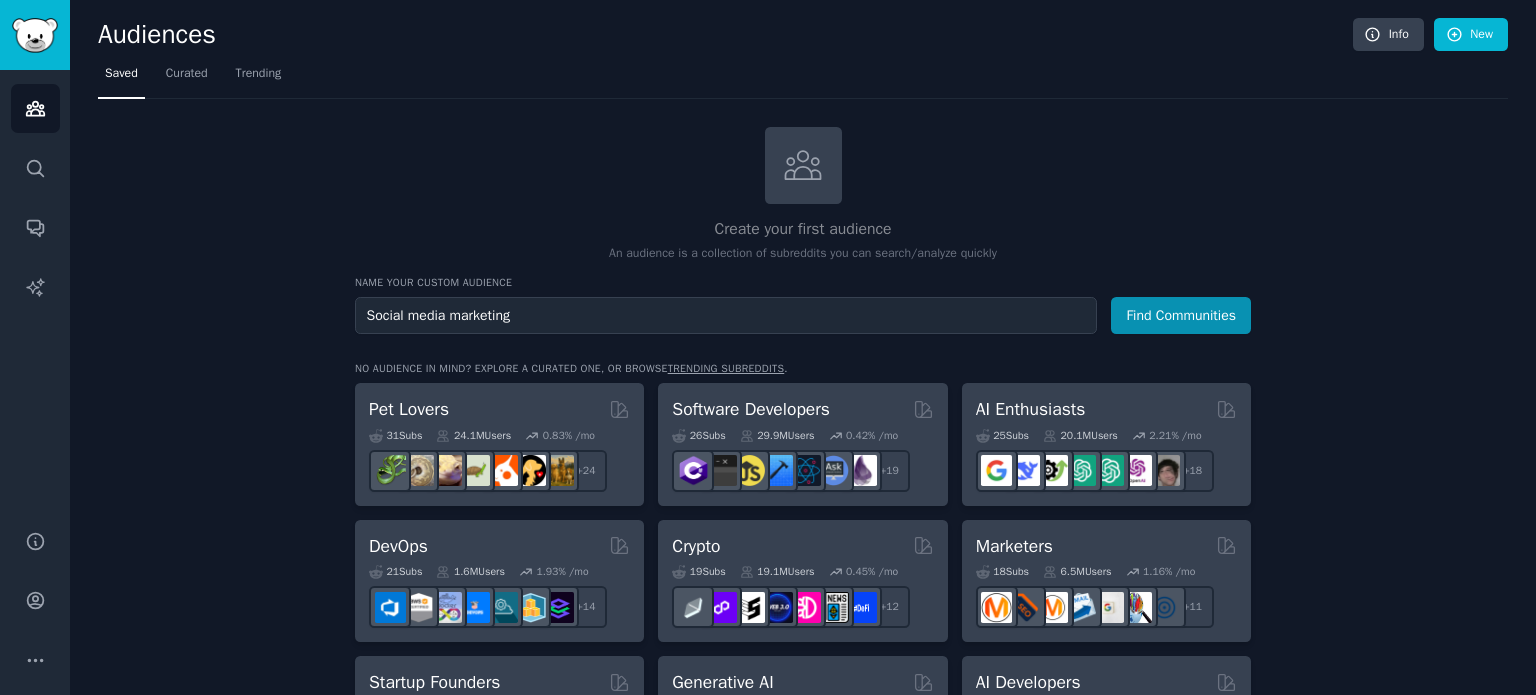type on "Social media marketing" 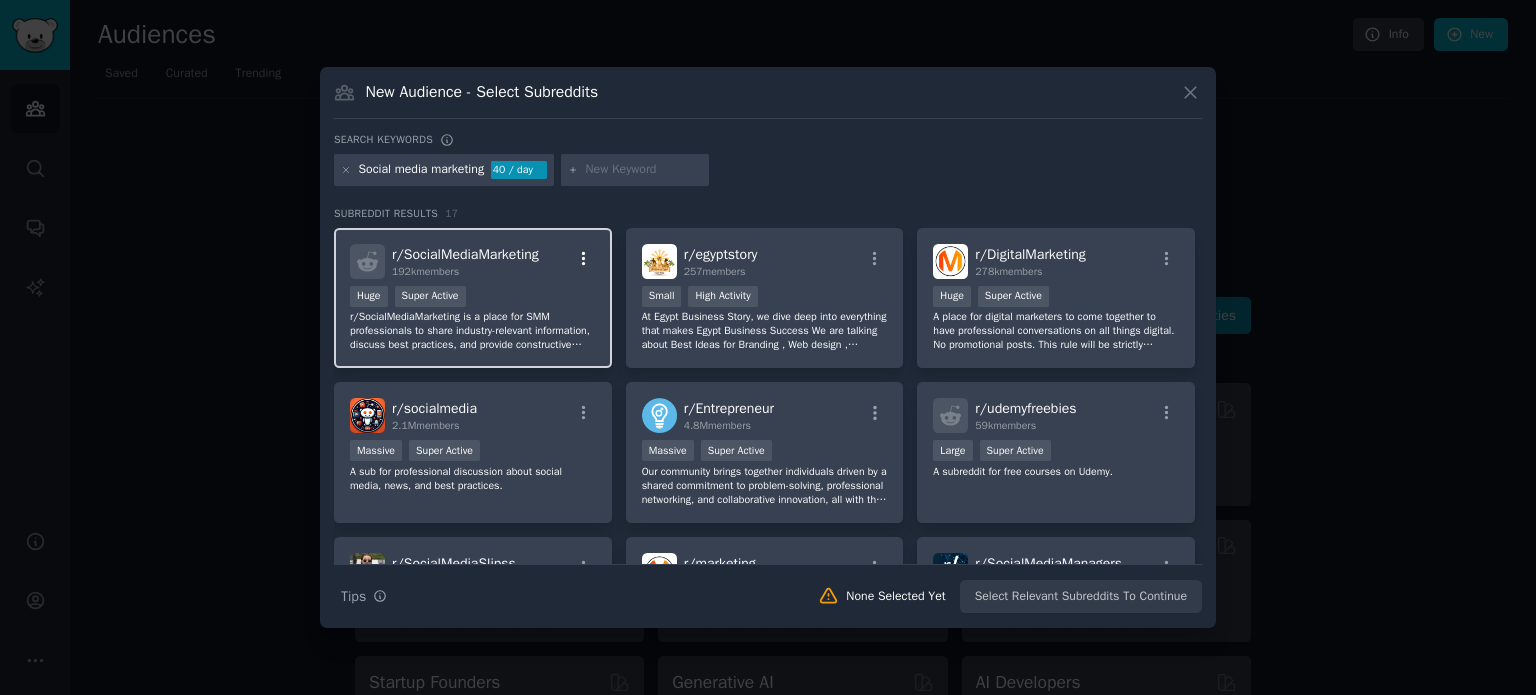 click 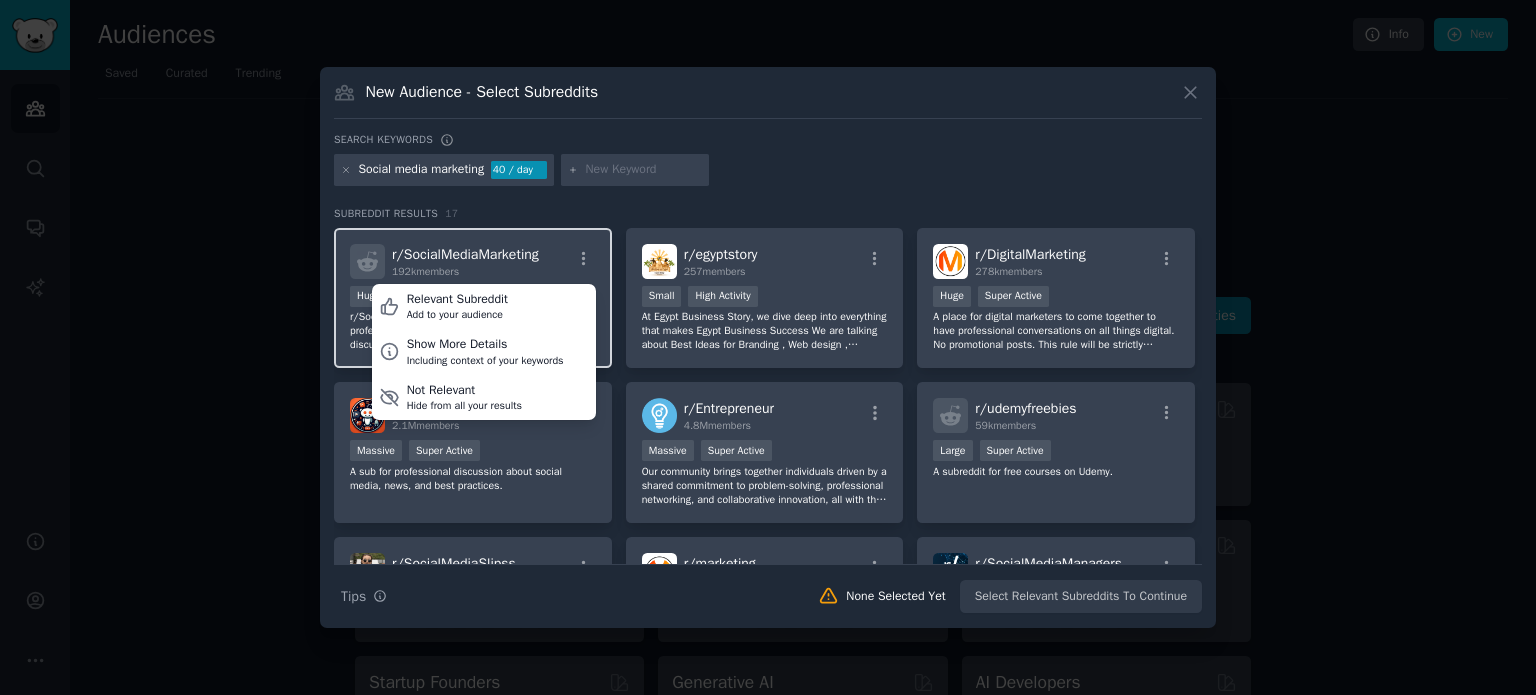 click on "r/ SocialMediaMarketing" at bounding box center (465, 254) 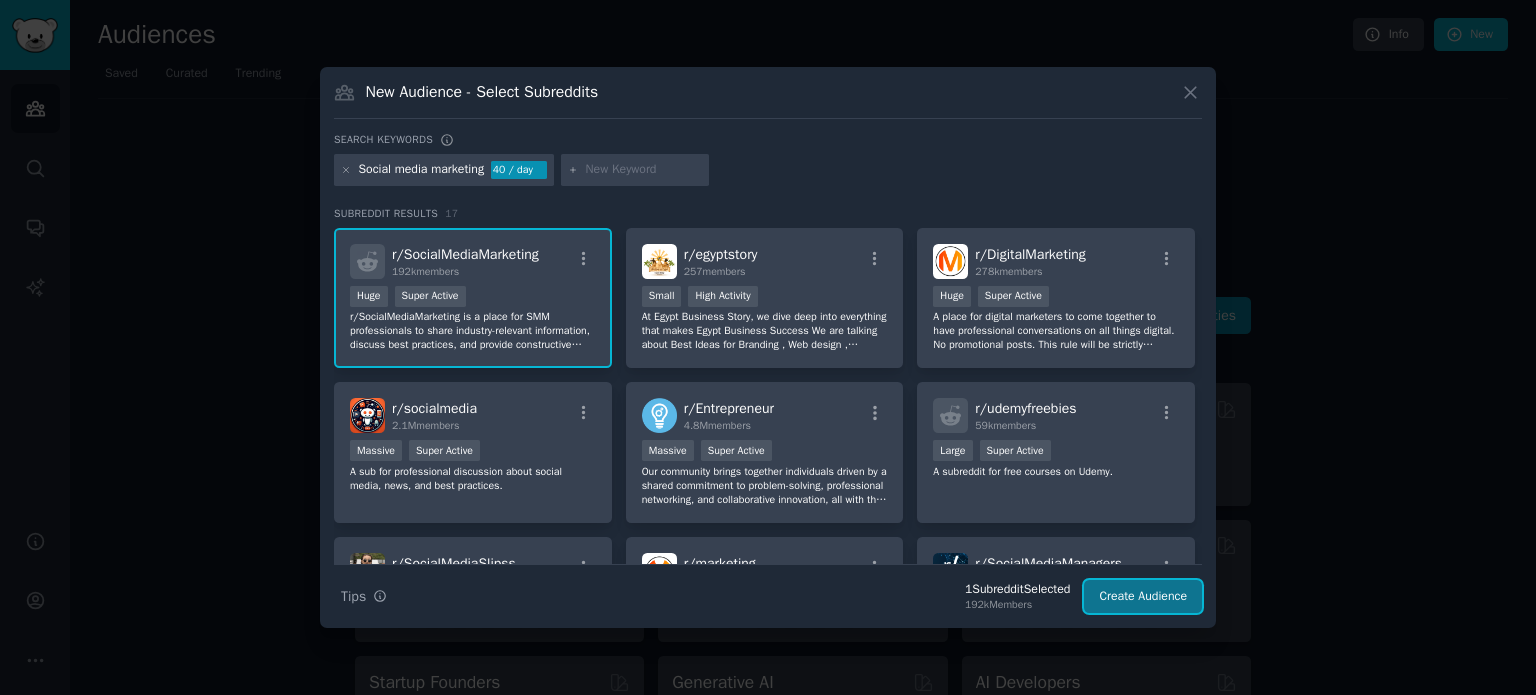 click on "Create Audience" at bounding box center (1143, 597) 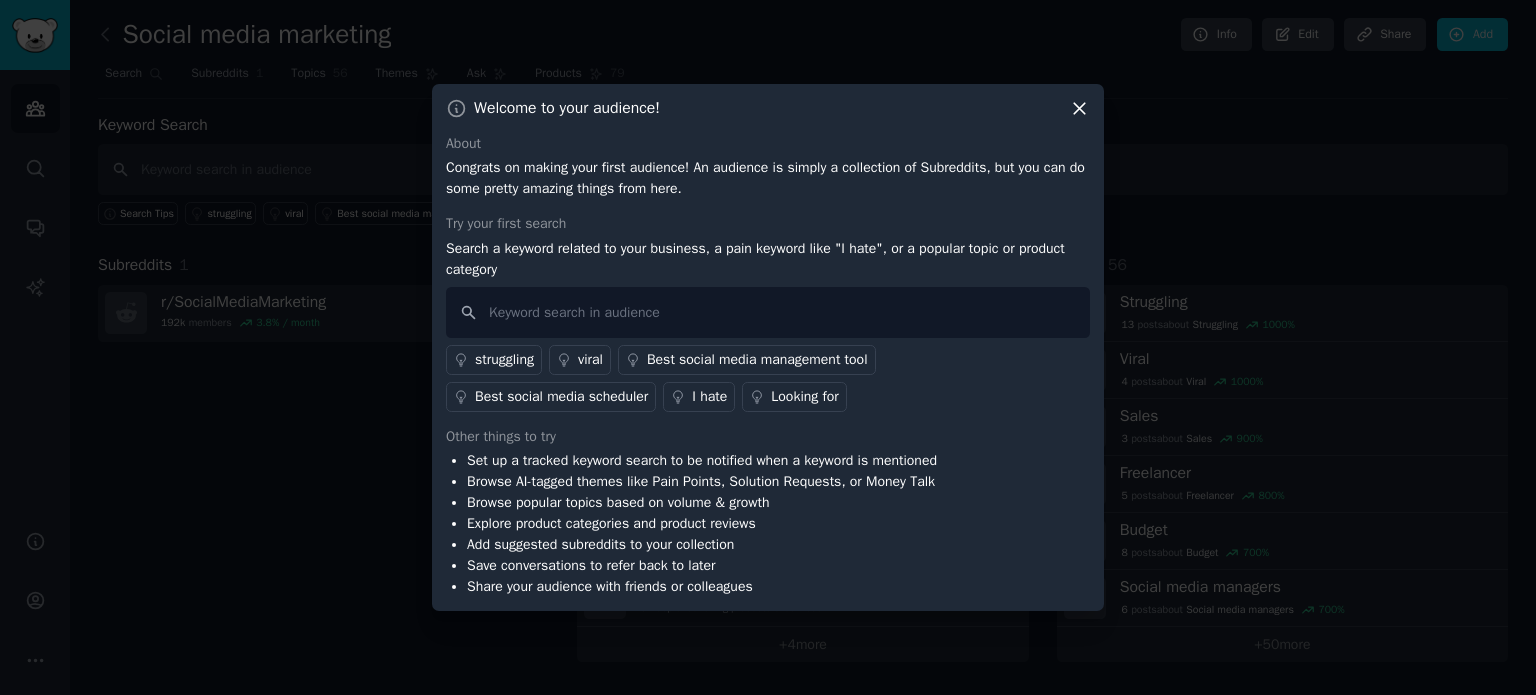 click 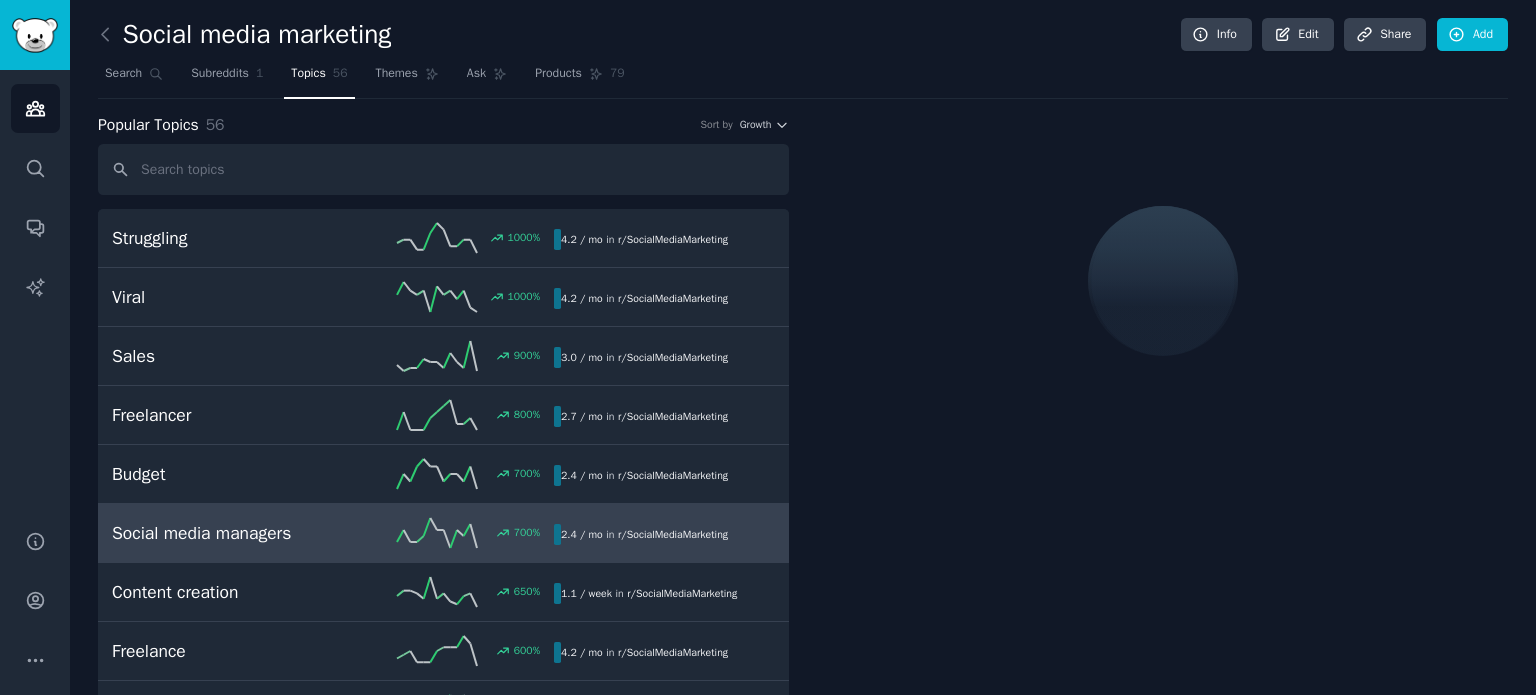 scroll, scrollTop: 0, scrollLeft: 0, axis: both 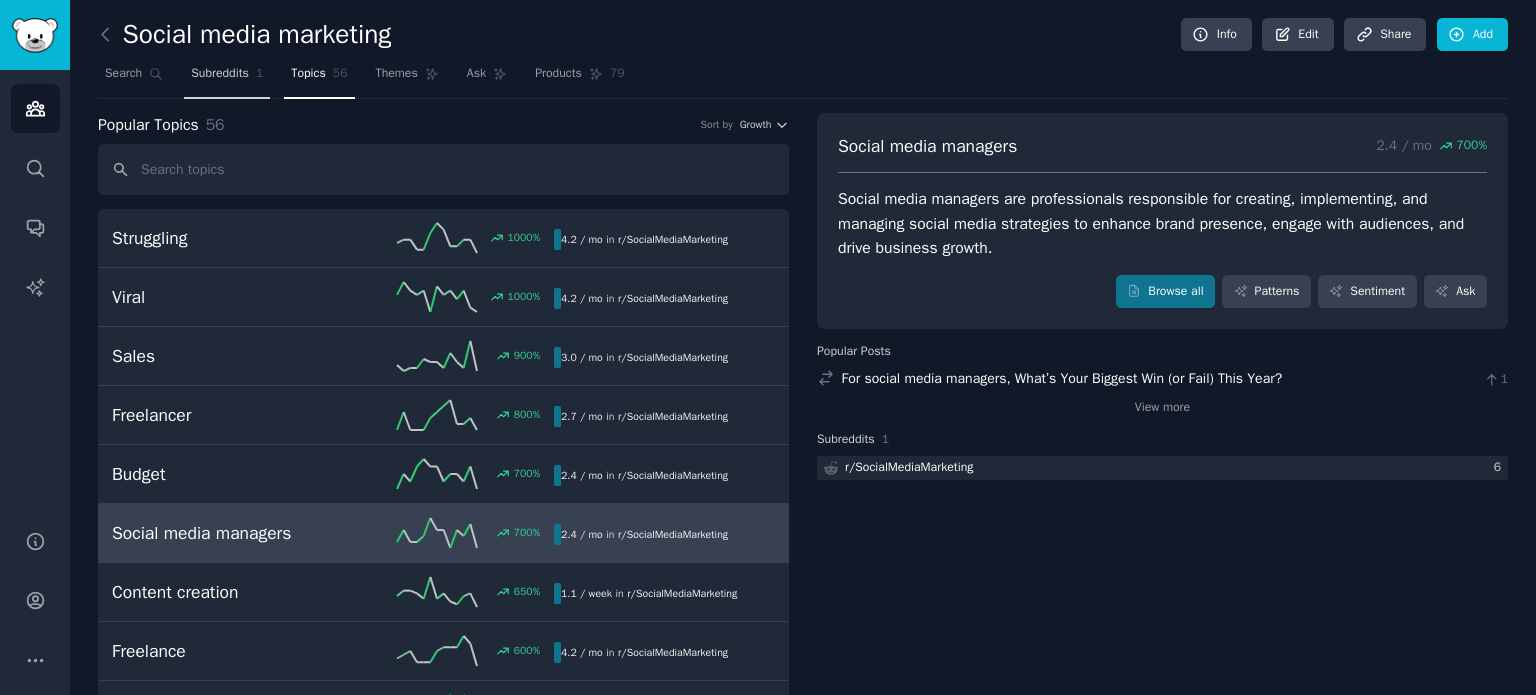 click on "Subreddits" at bounding box center [220, 74] 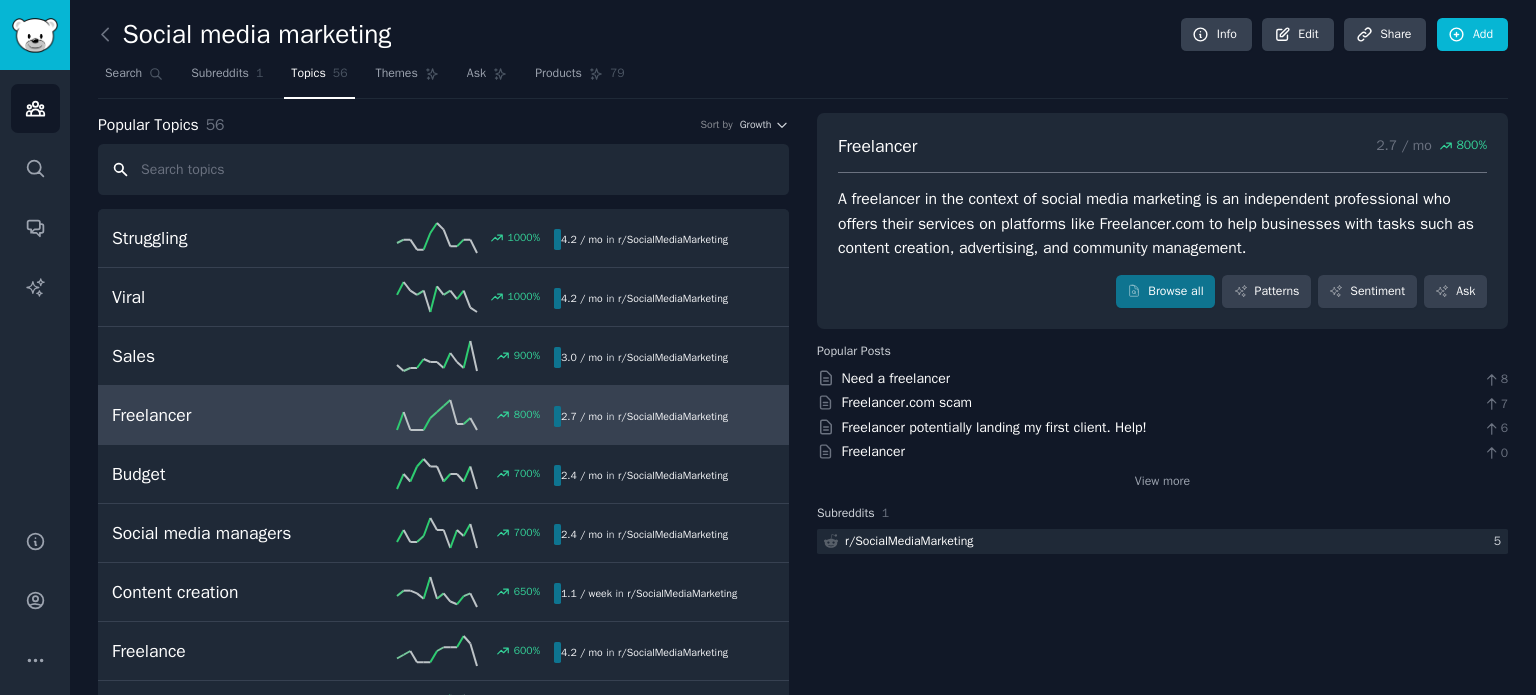 scroll, scrollTop: 0, scrollLeft: 0, axis: both 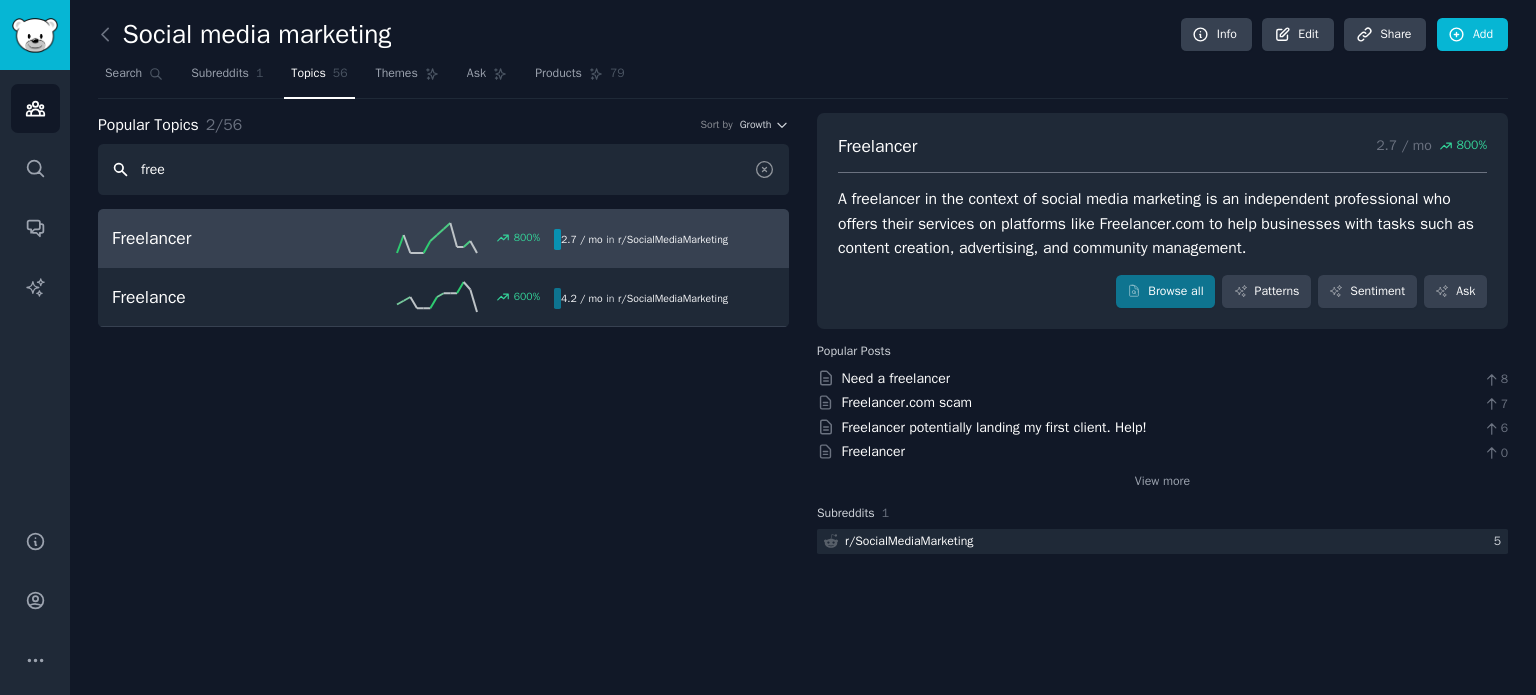 type on "free" 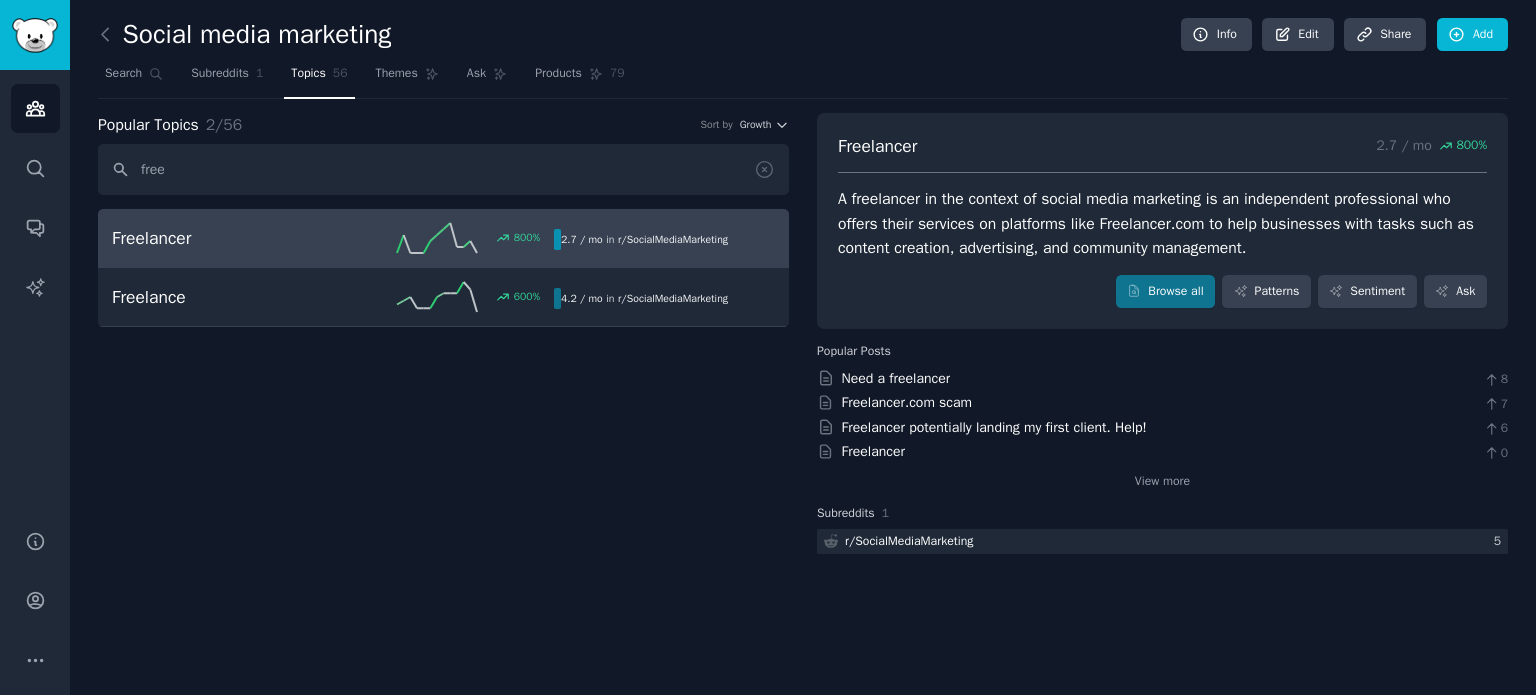 click on "Freelancer [NUMBER] % [PERCENT] / mo in r/ SocialMediaMarketing" at bounding box center (443, 238) 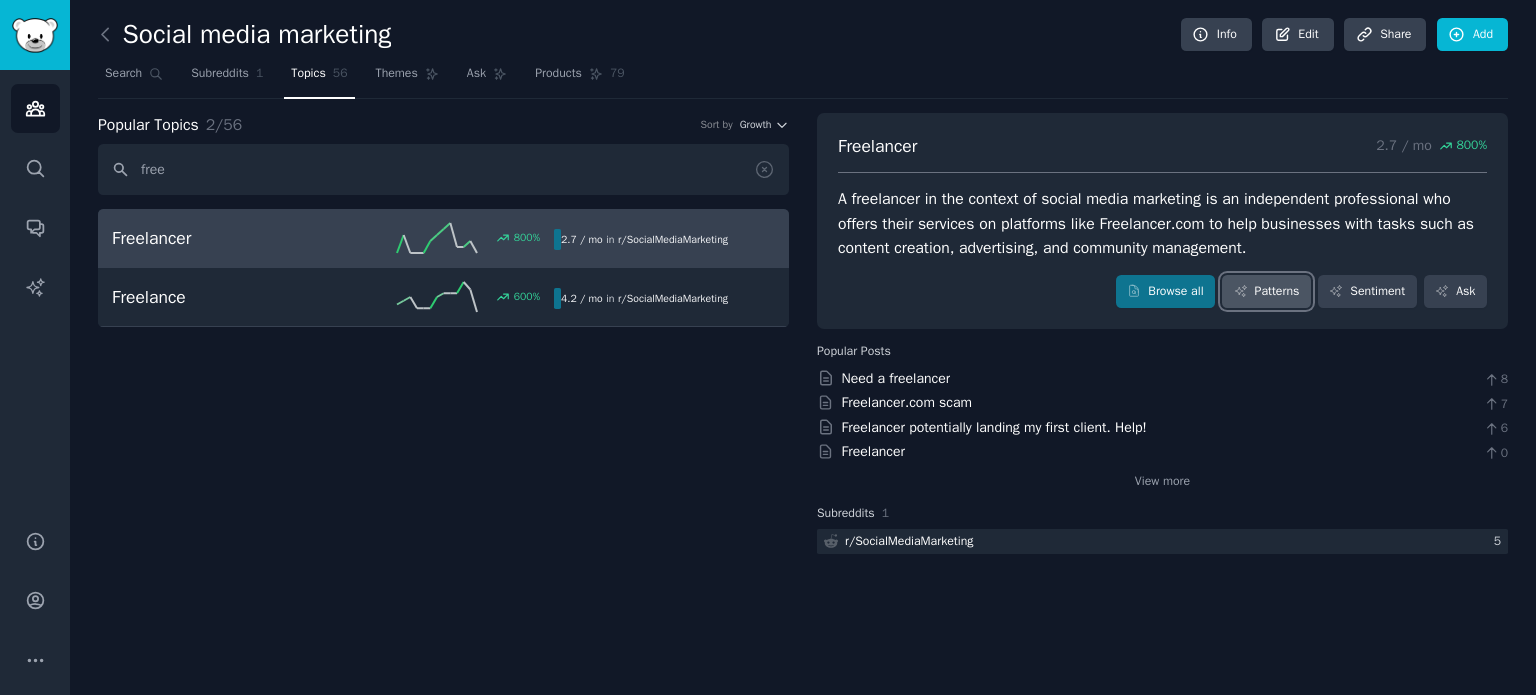 click on "Patterns" at bounding box center [1266, 292] 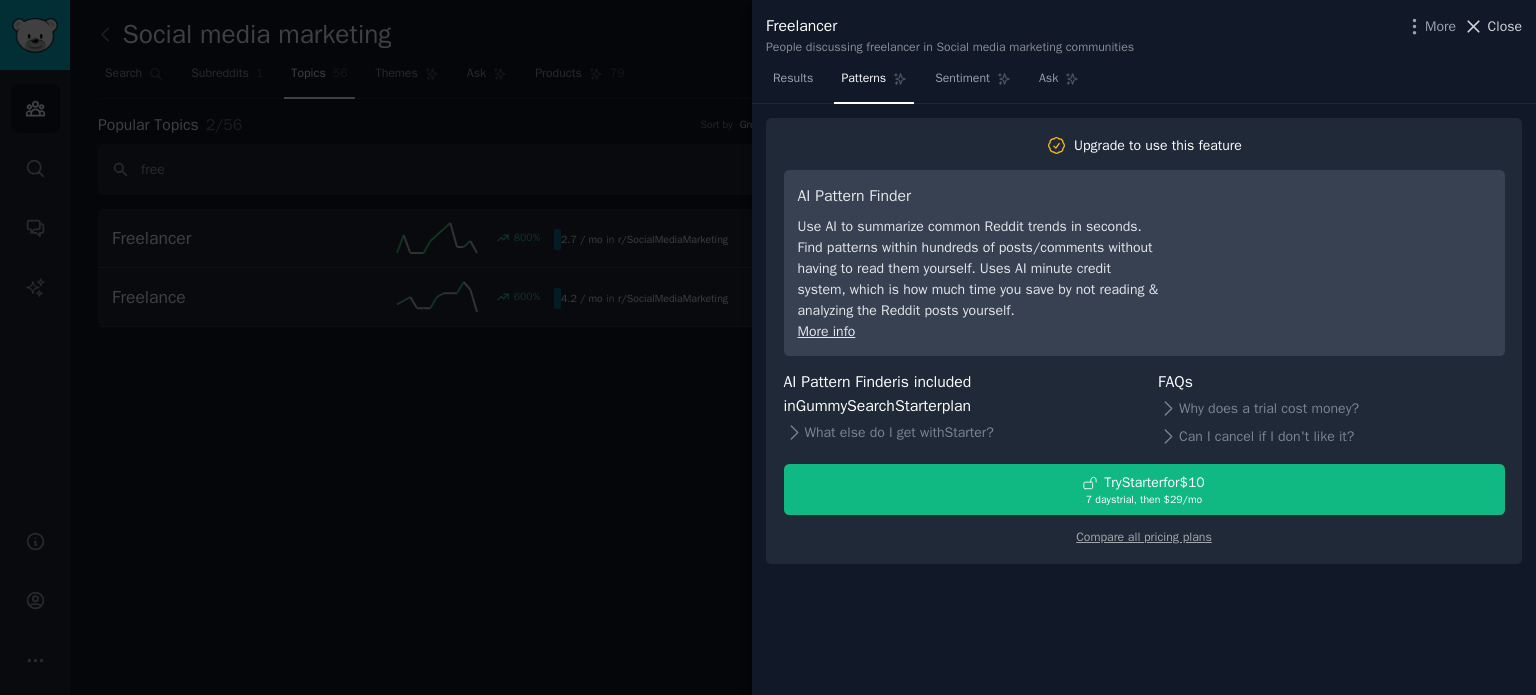 click on "Close" at bounding box center (1505, 26) 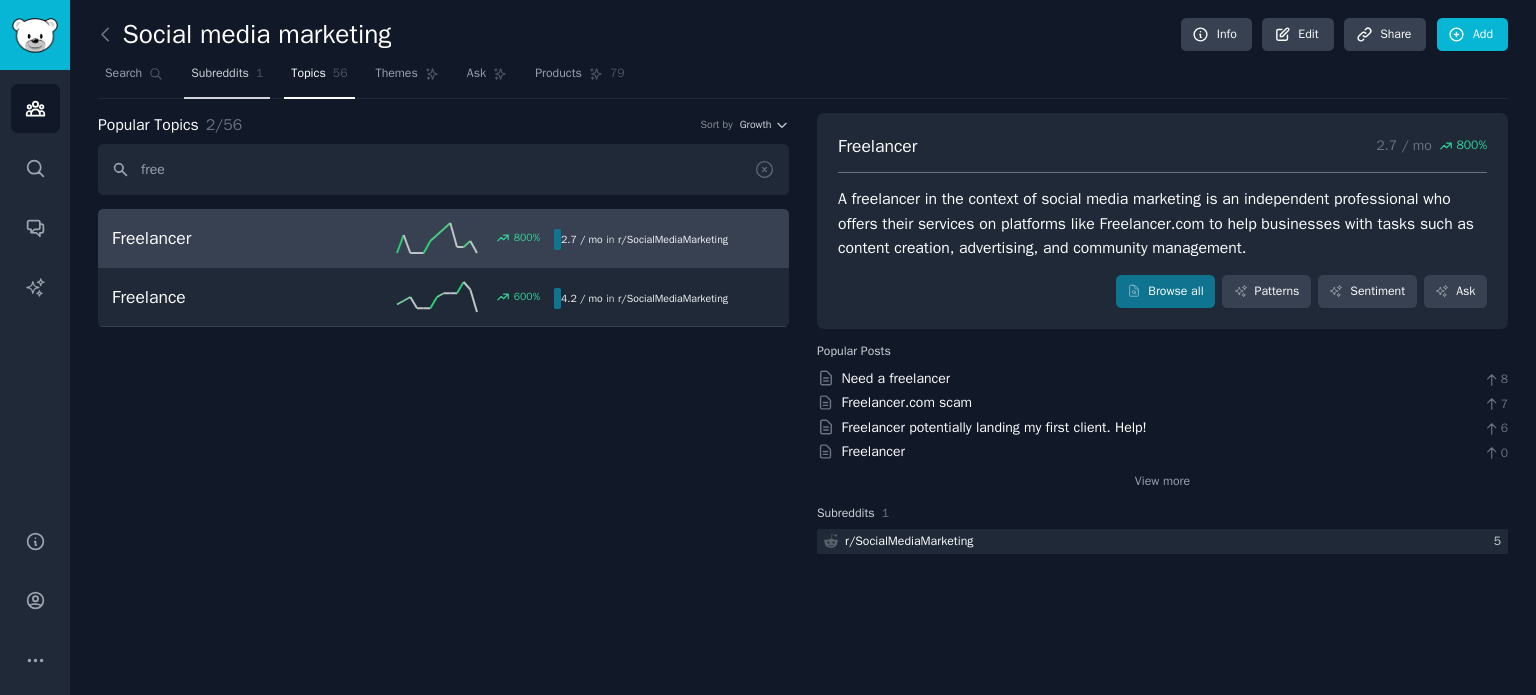 click on "Subreddits" at bounding box center [220, 74] 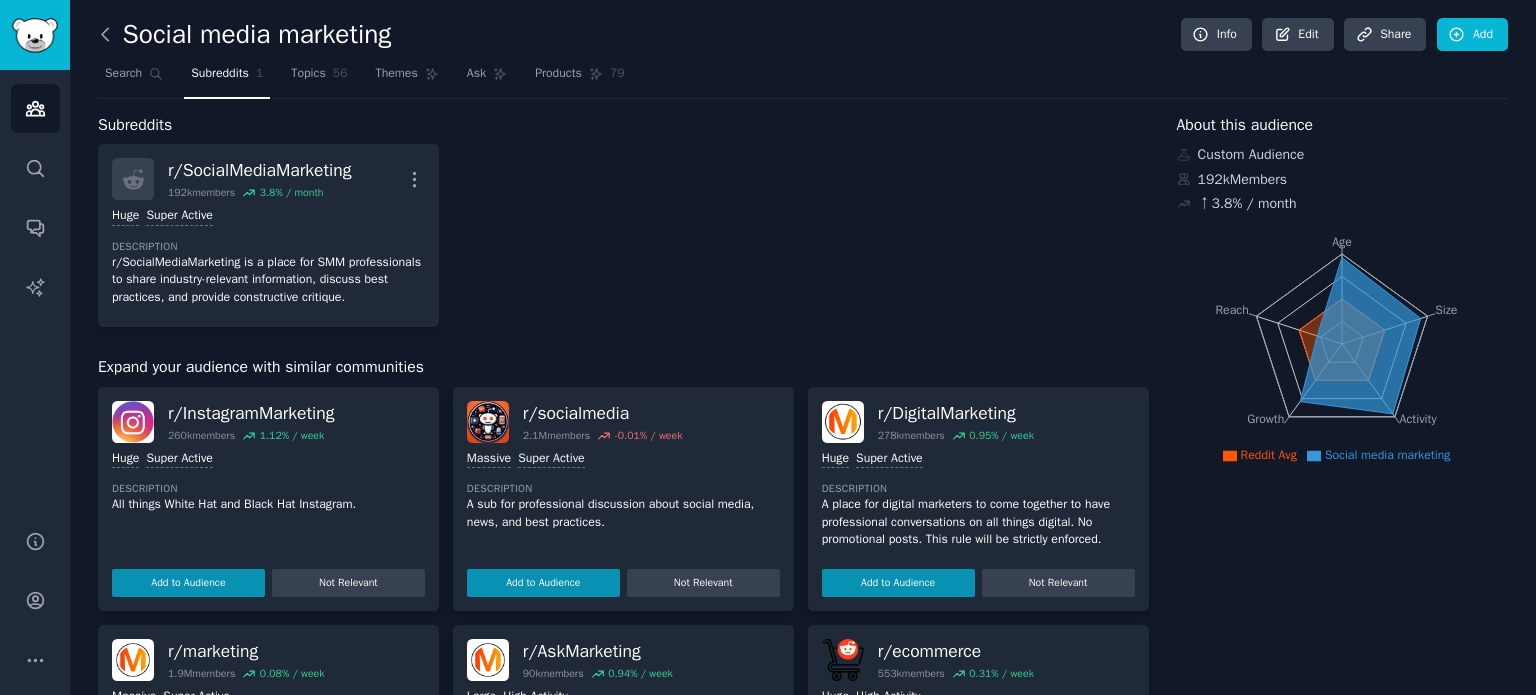 click 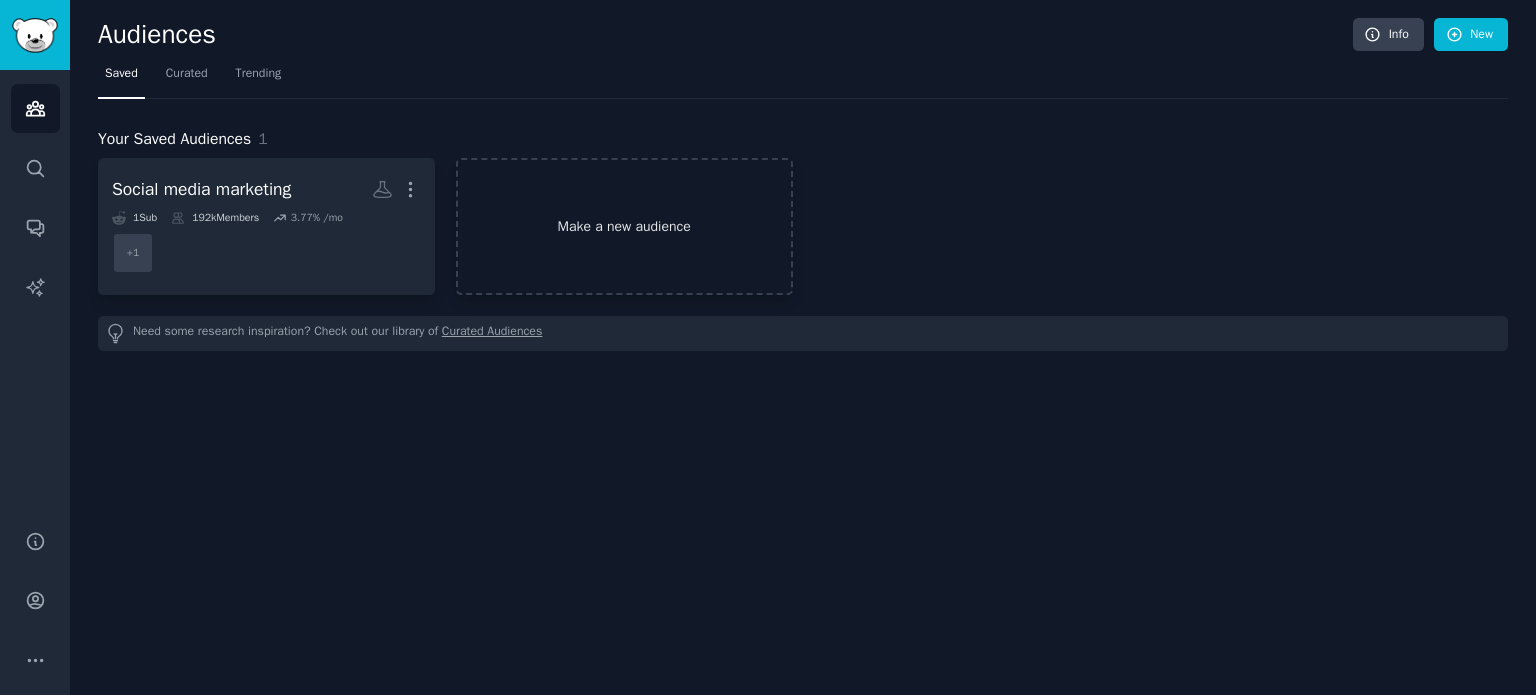 click on "Make a new audience" at bounding box center (624, 226) 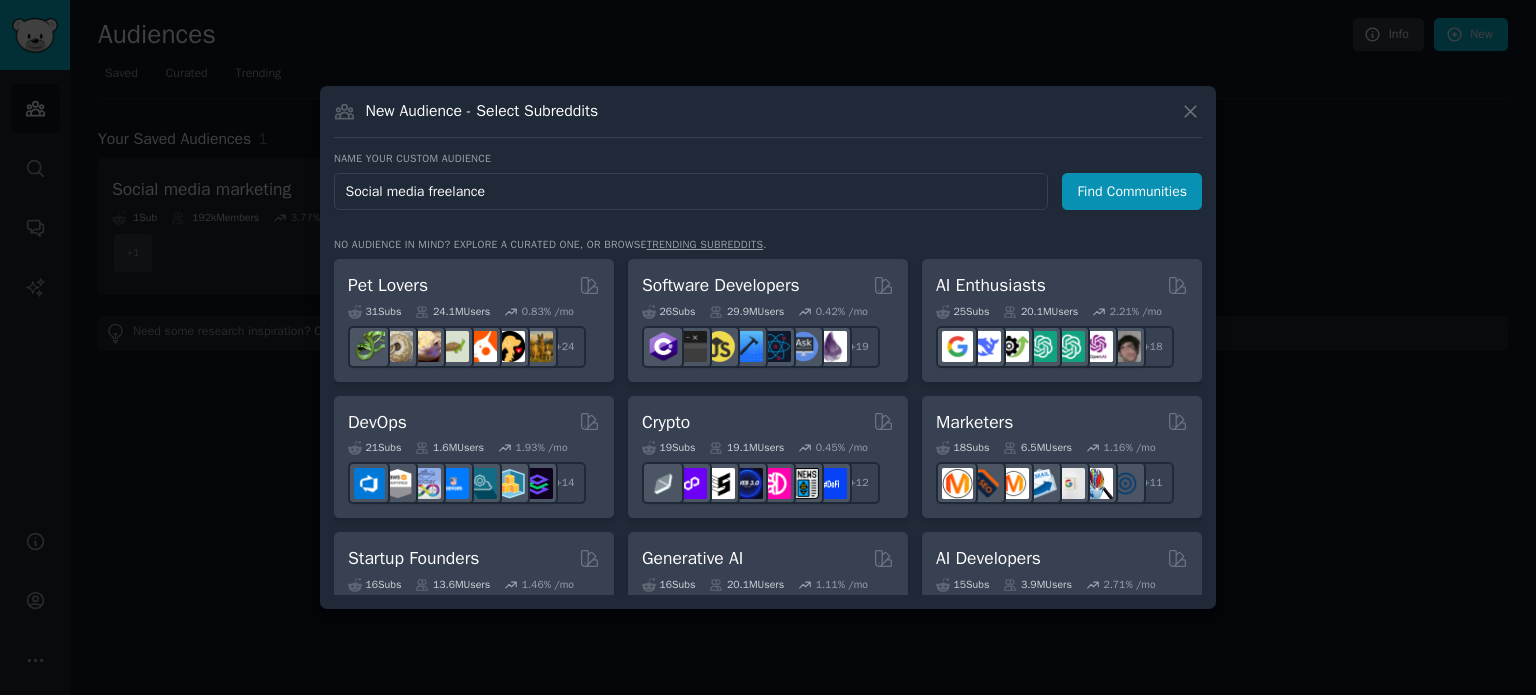 type on "Social media freelancer" 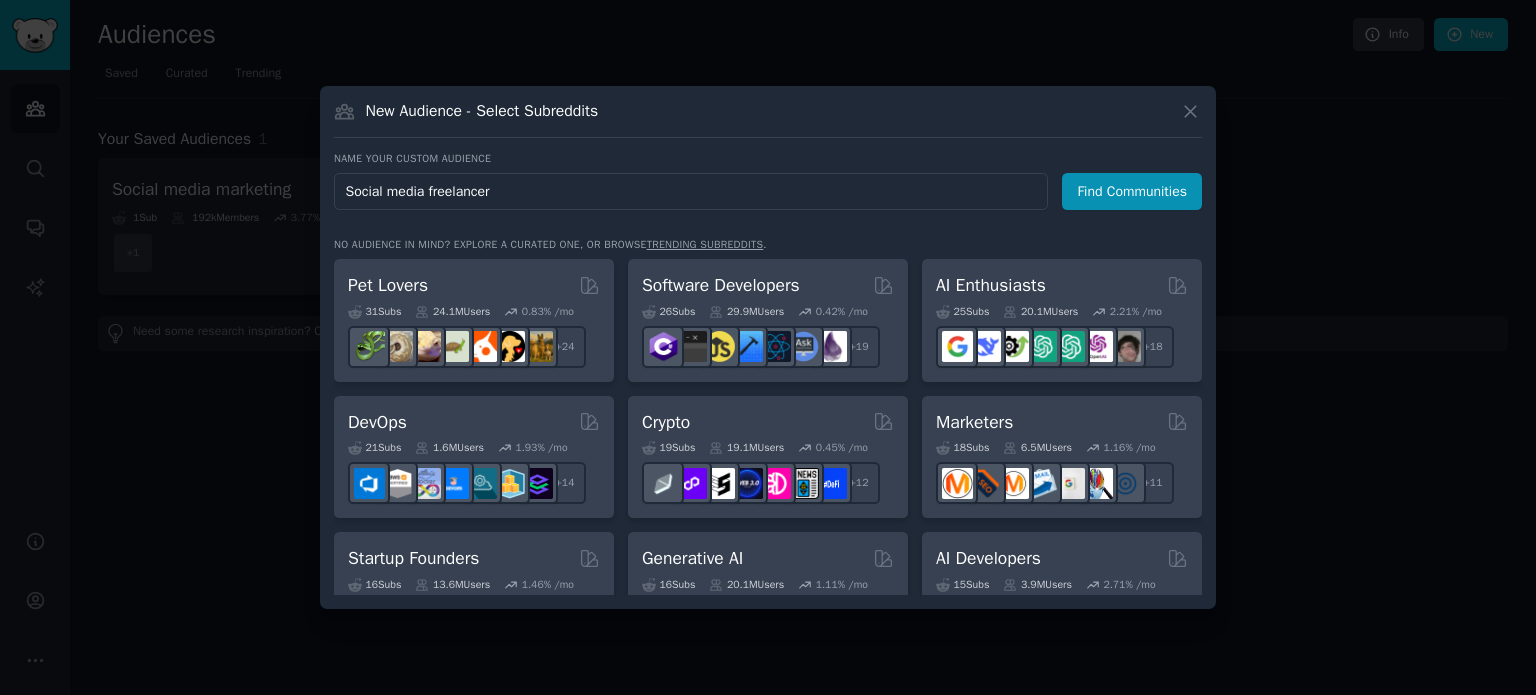 click on "Find Communities" at bounding box center (1132, 191) 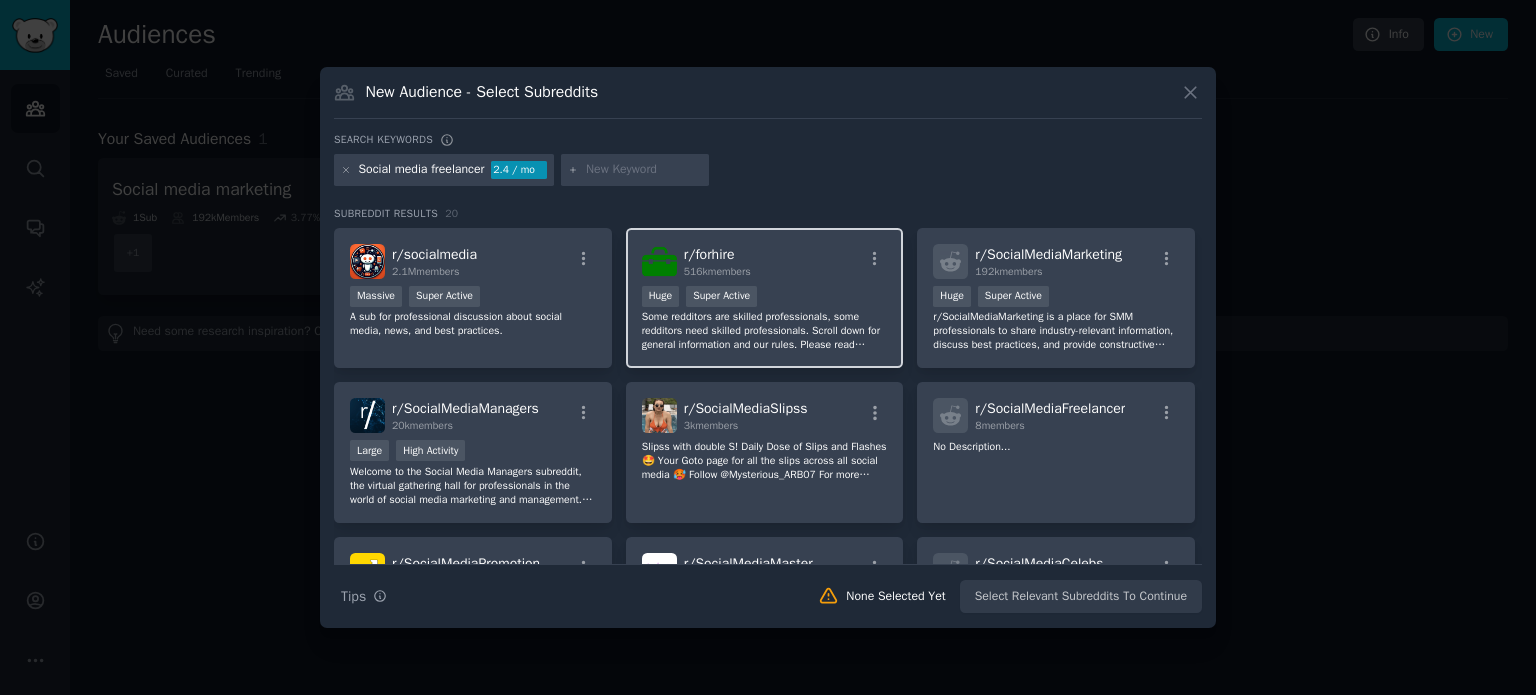 click on "r/ forhire [NUMBER] members" at bounding box center [765, 261] 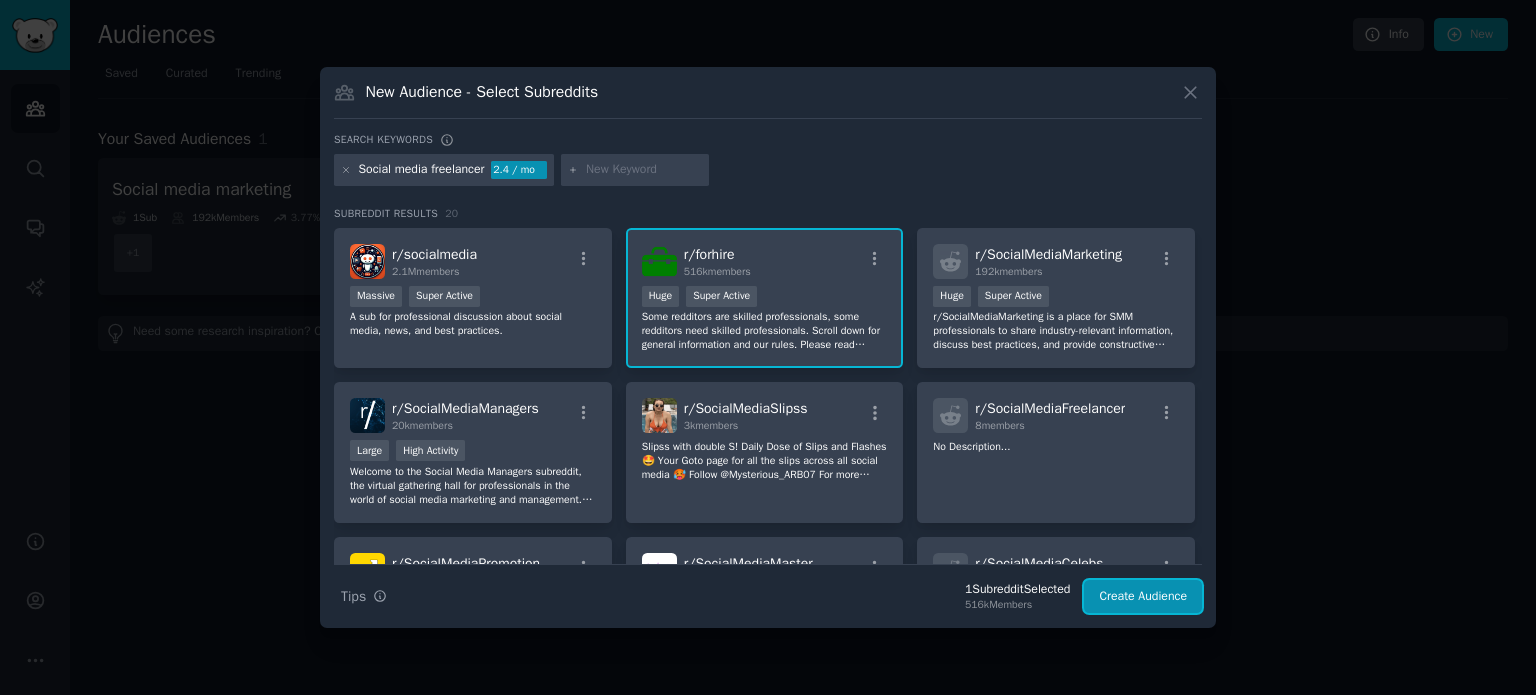 click on "Create Audience" at bounding box center [1143, 597] 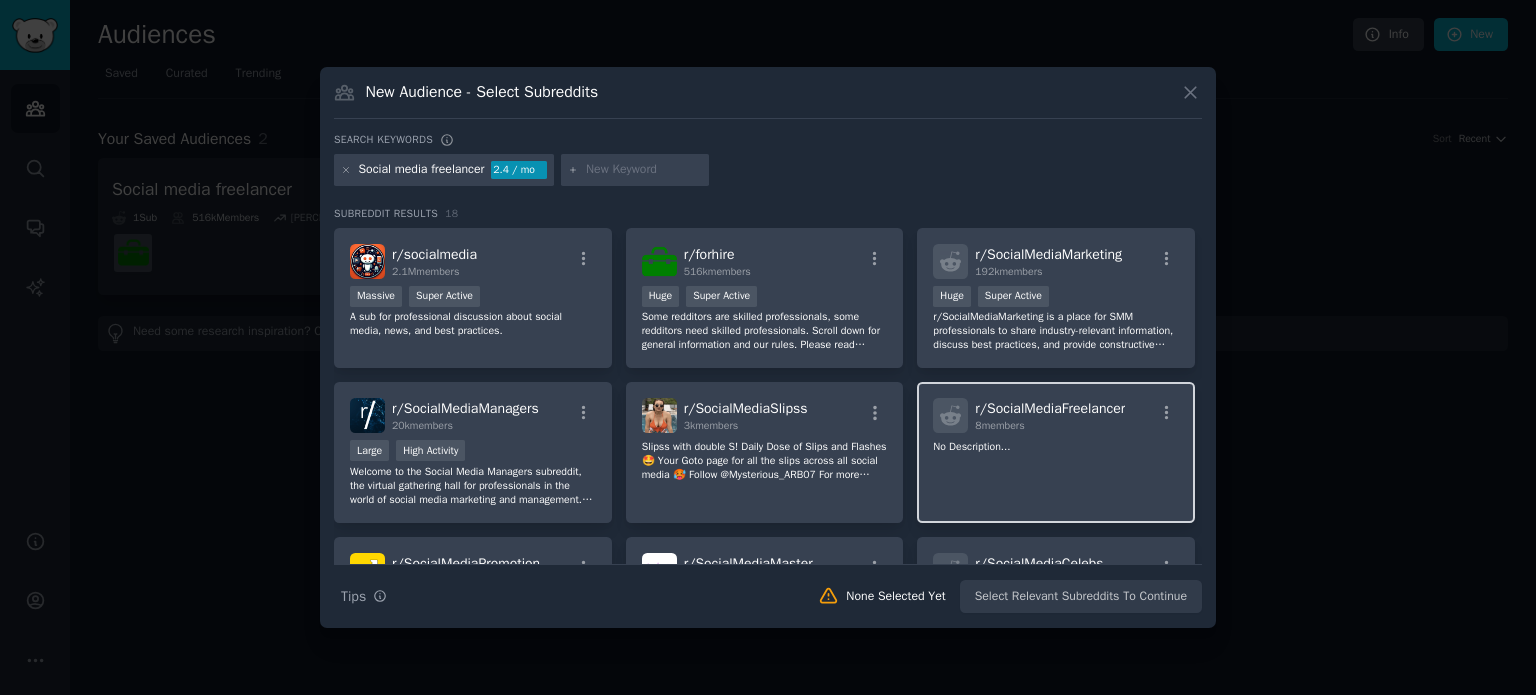 click on "r/ SocialMediaFreelancer" at bounding box center [1050, 408] 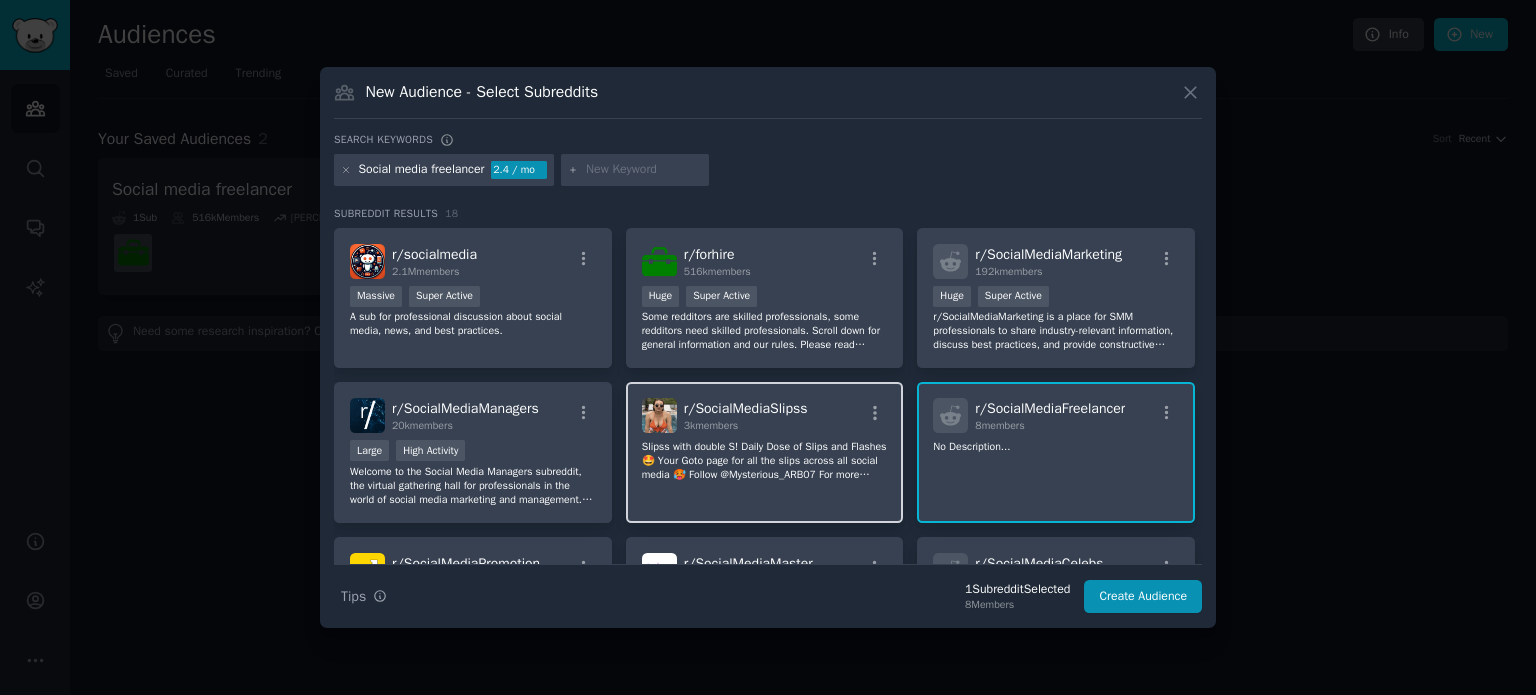 click on "Slipss with double S!
Daily Dose of Slips and Flashes🤩
Your Goto page for all the slips across all social media 🥵
Follow @Mysterious_ARB07 For more Content" 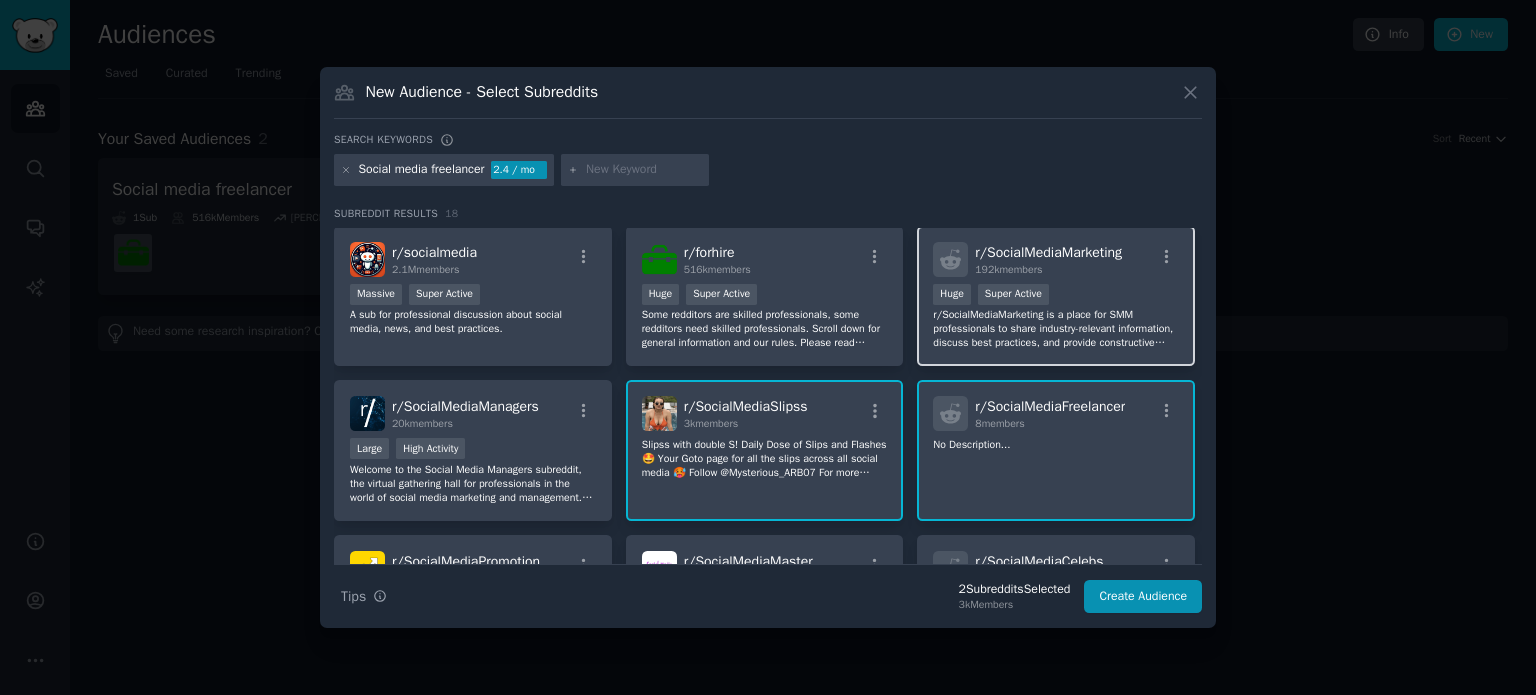scroll, scrollTop: 0, scrollLeft: 0, axis: both 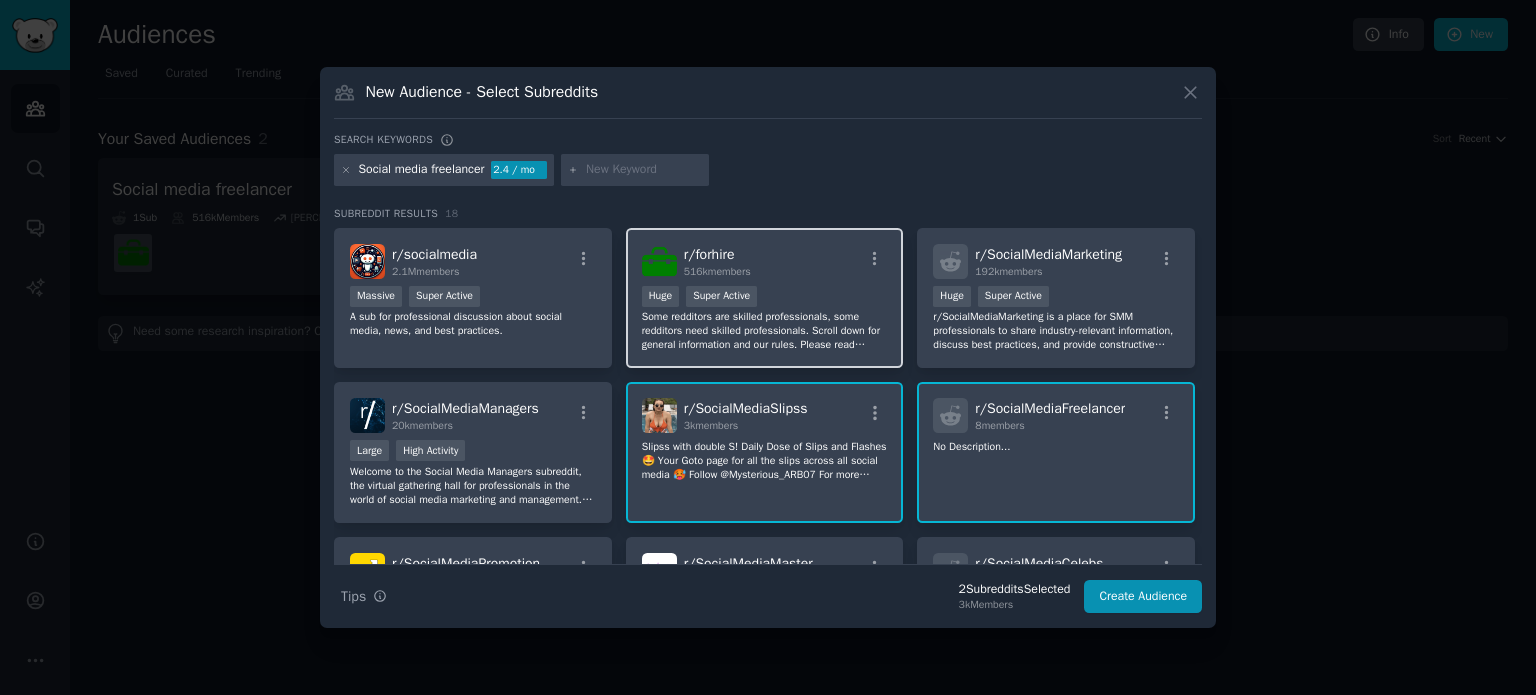click on "Some redditors are skilled professionals, some redditors need skilled professionals.
Scroll down for general information and our rules. Please read through these carefully, as breaking them can be a bannable offense." at bounding box center [765, 331] 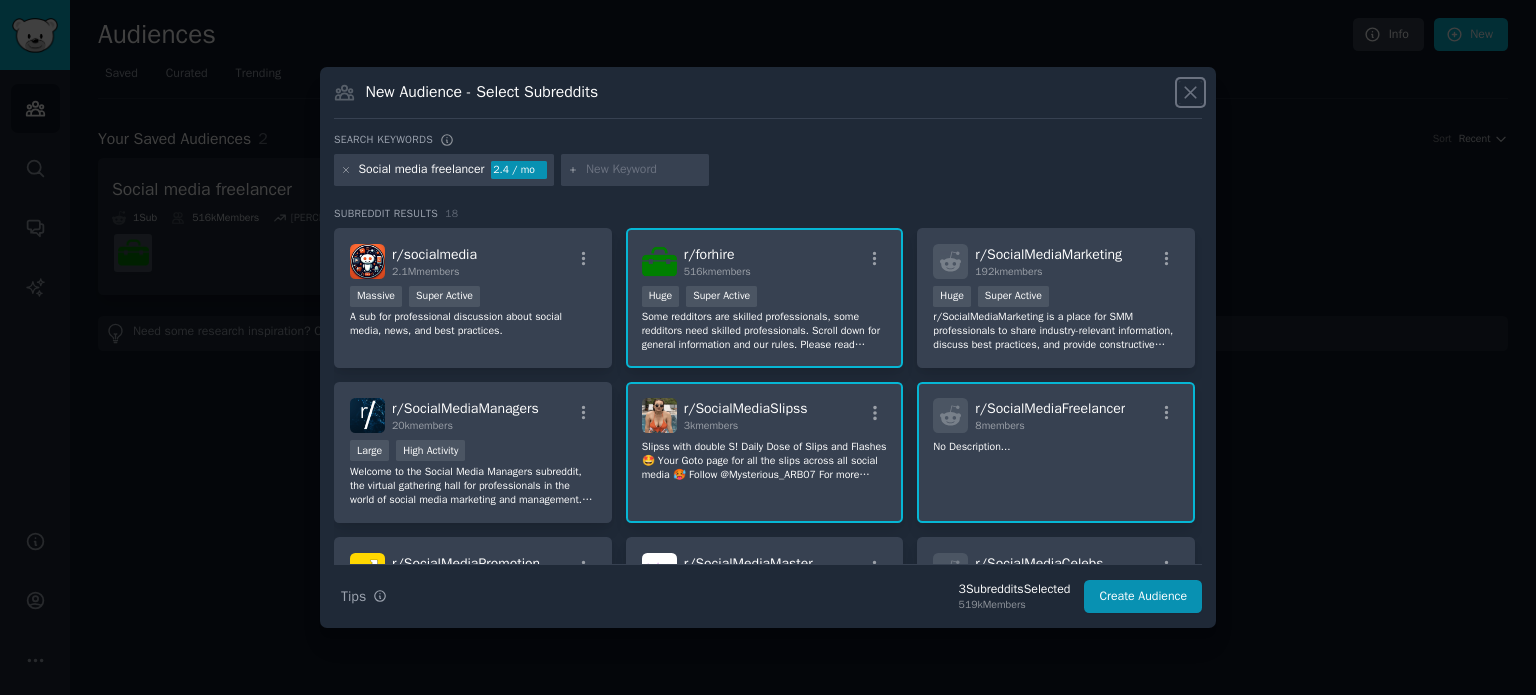 click 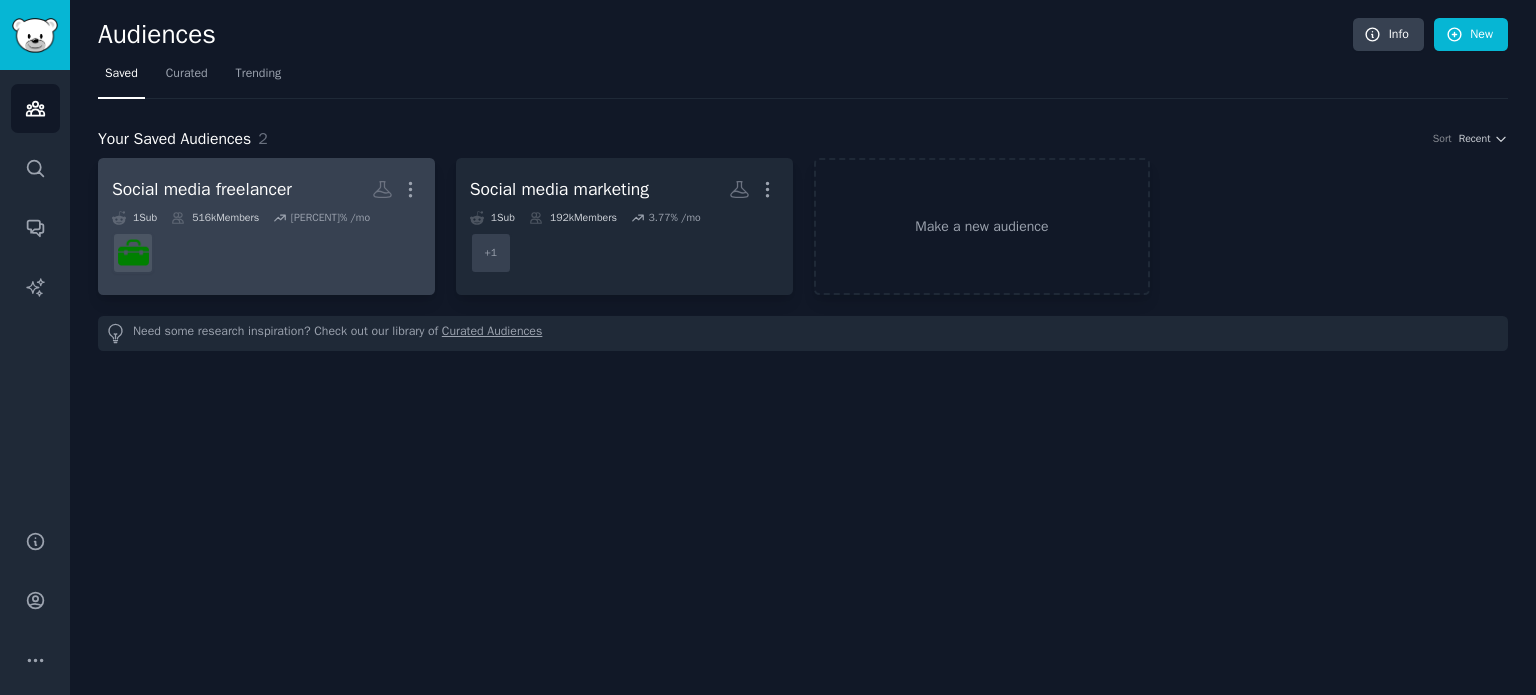 click at bounding box center (266, 253) 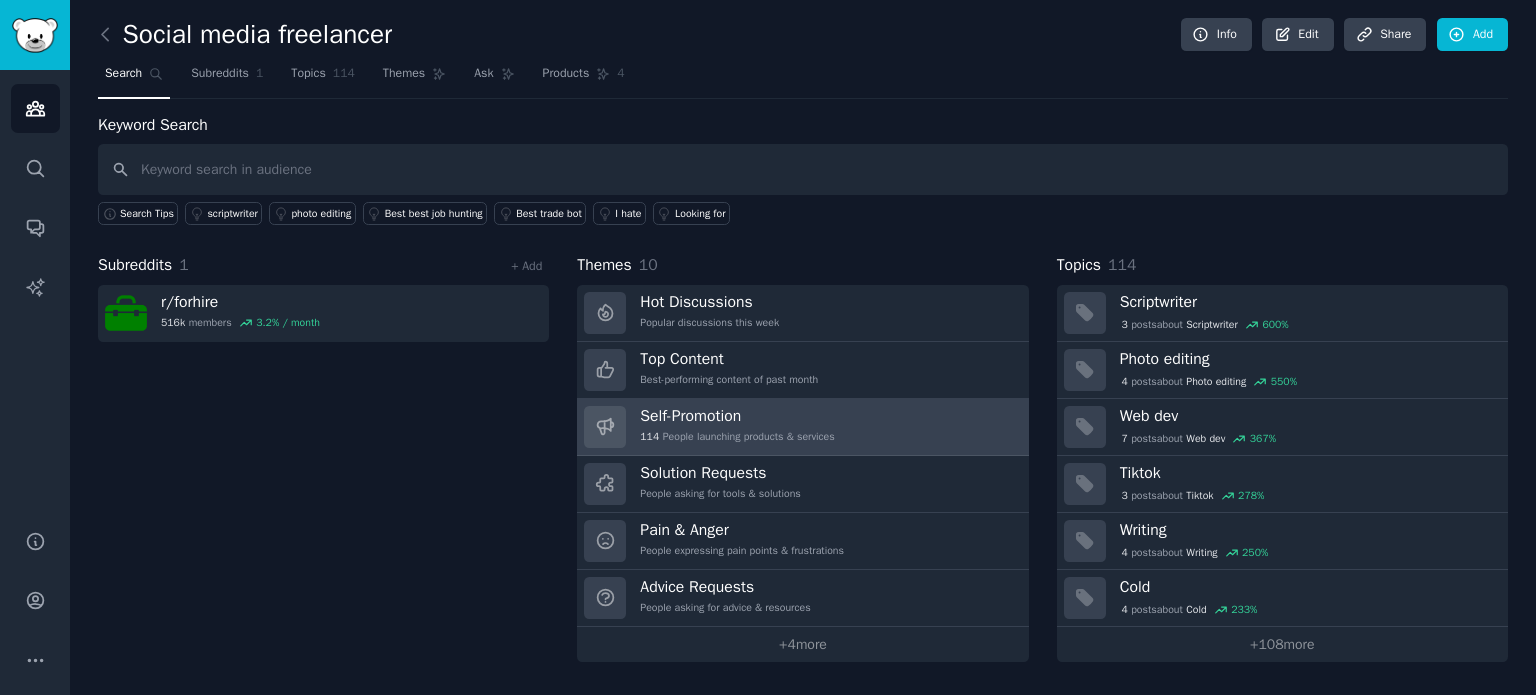 click on "Self-Promotion" at bounding box center [737, 416] 